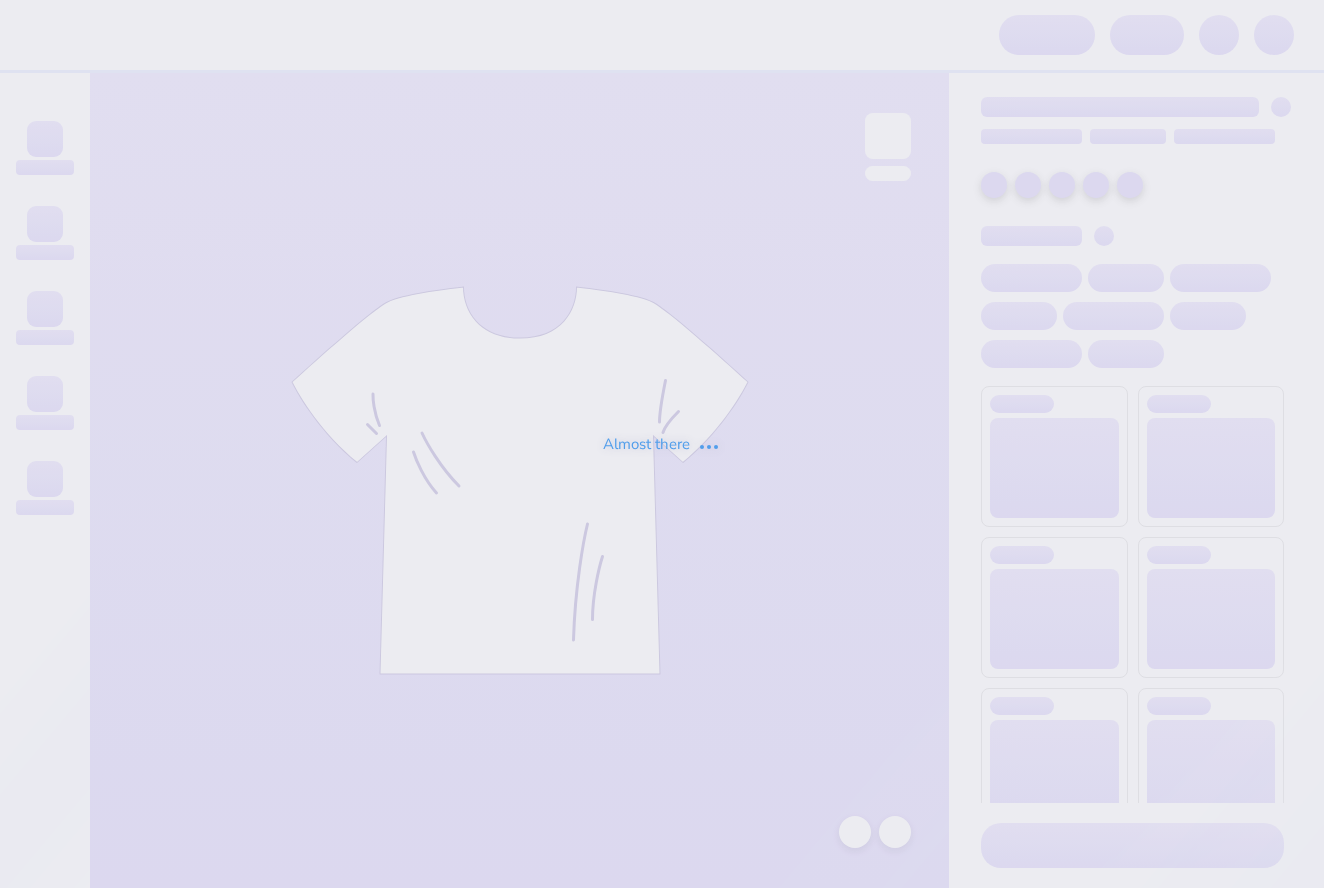 scroll, scrollTop: 0, scrollLeft: 0, axis: both 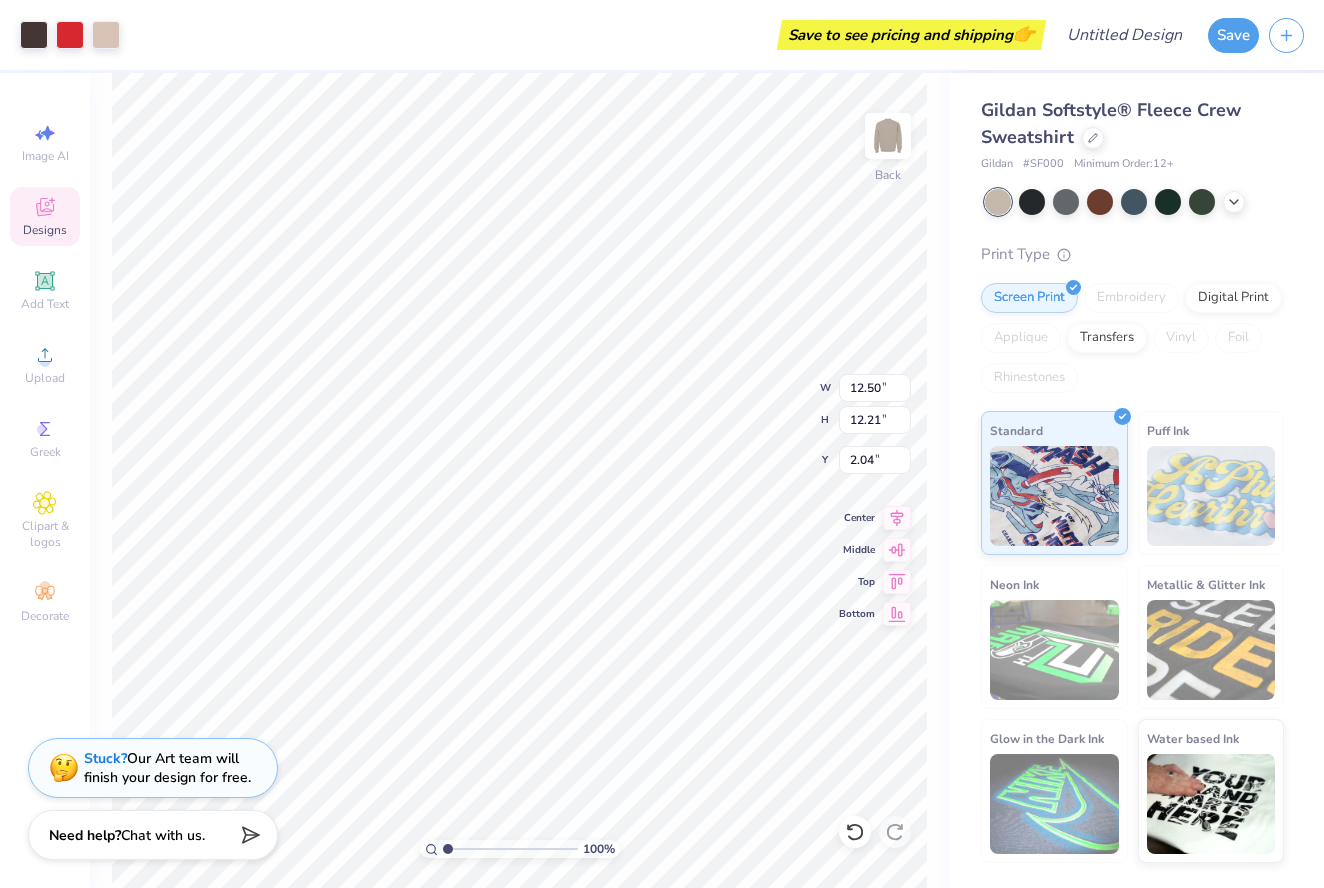 type on "2.08" 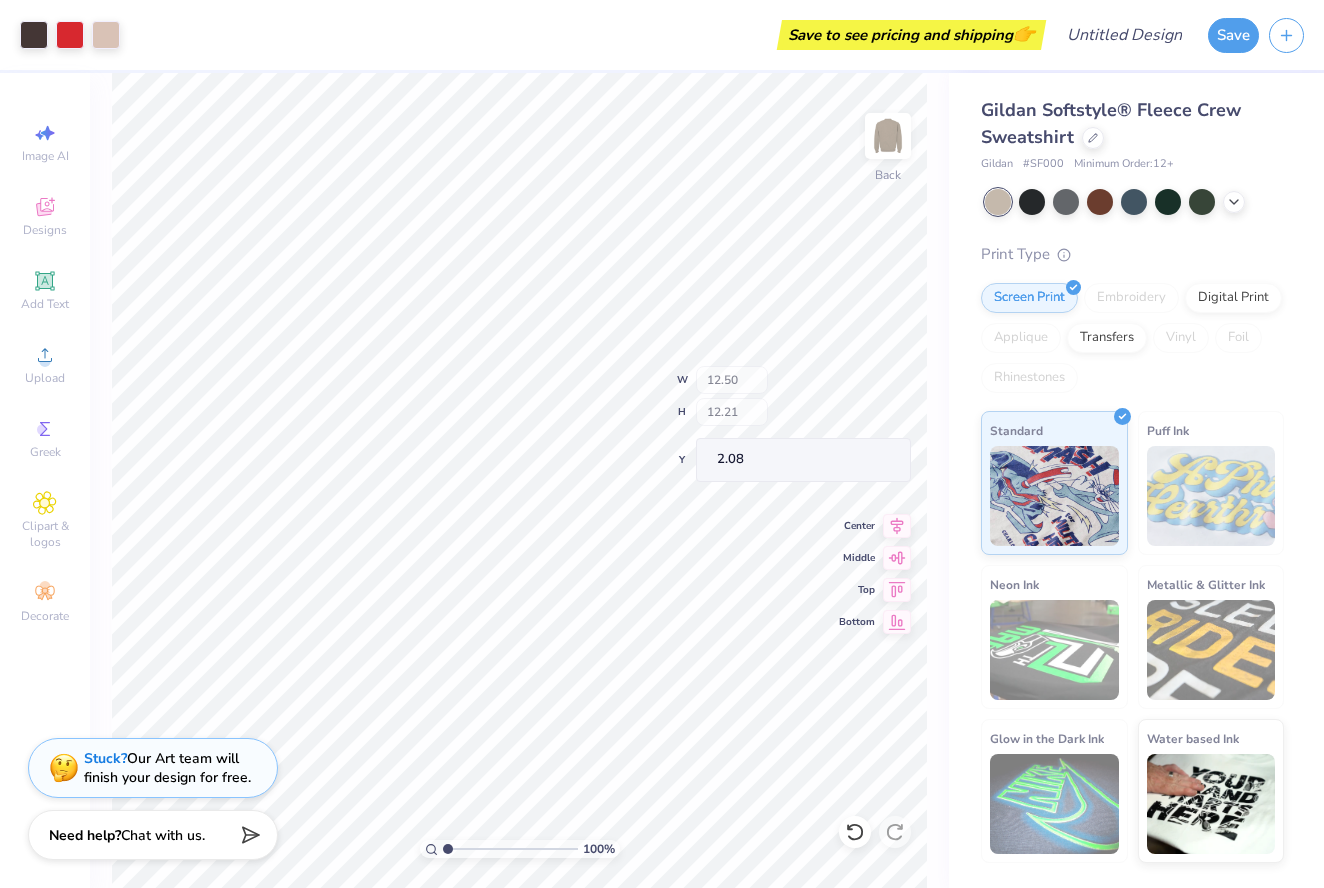 type on "11.12" 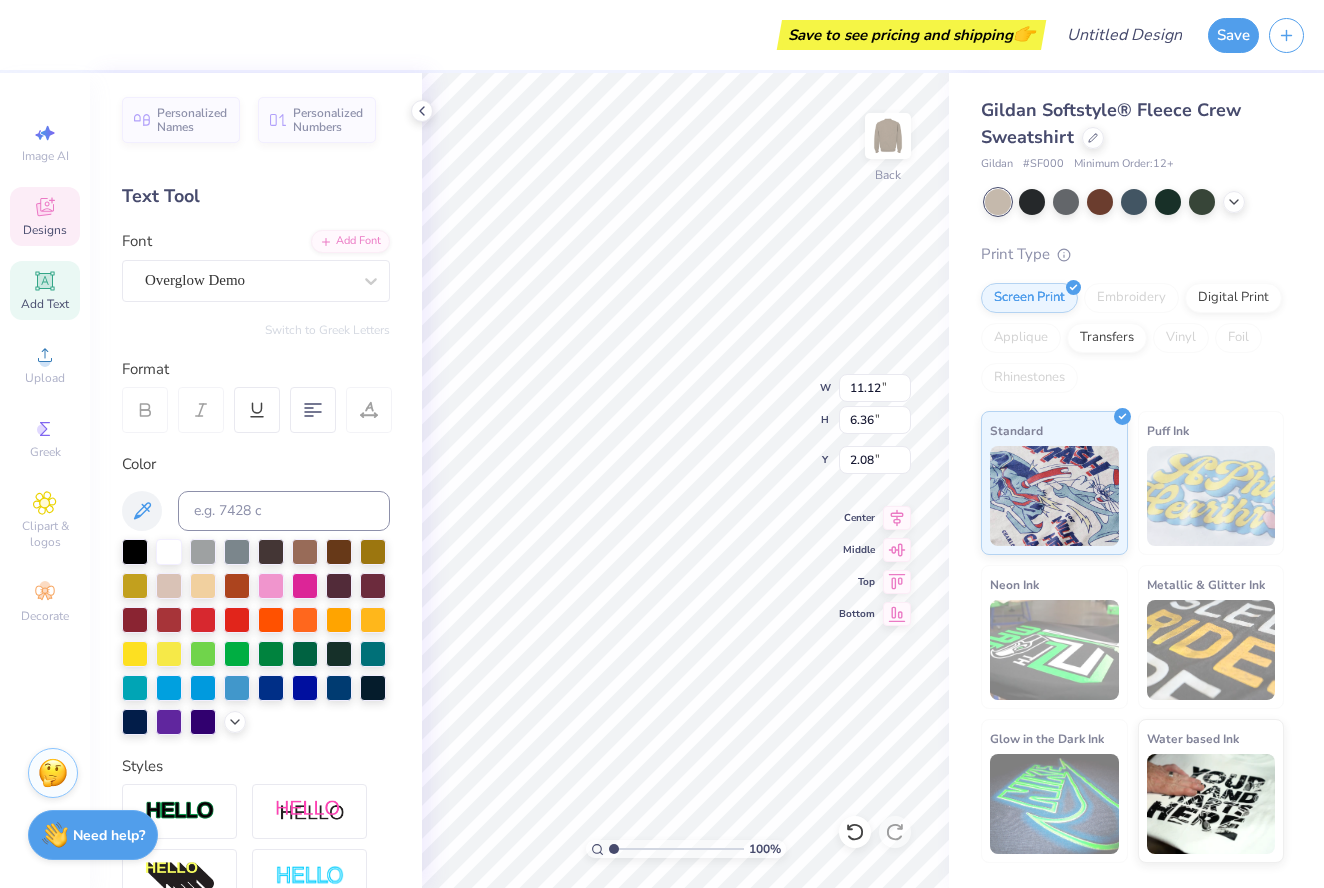 type on "K" 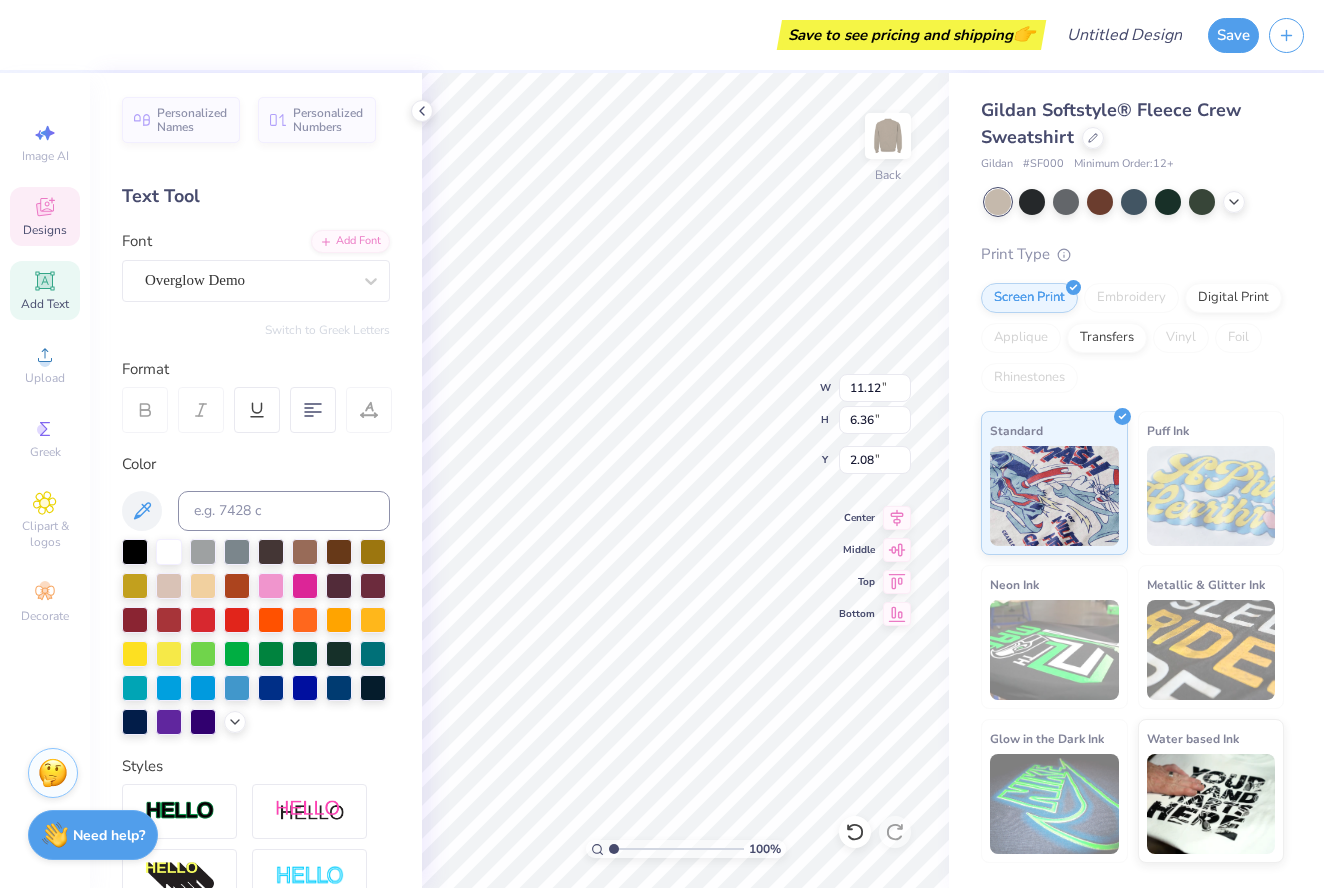 type on "5.03" 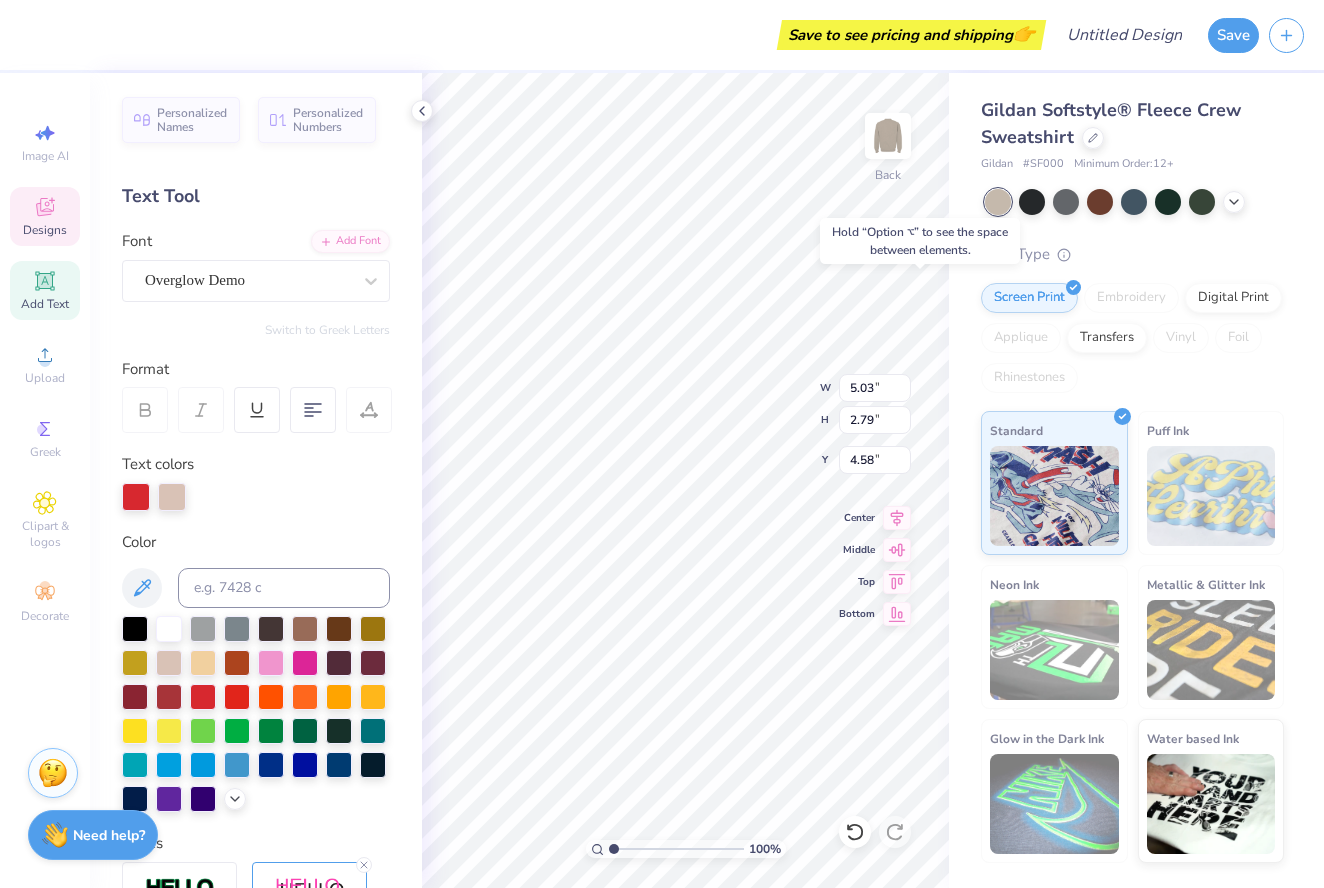 type on "4.57" 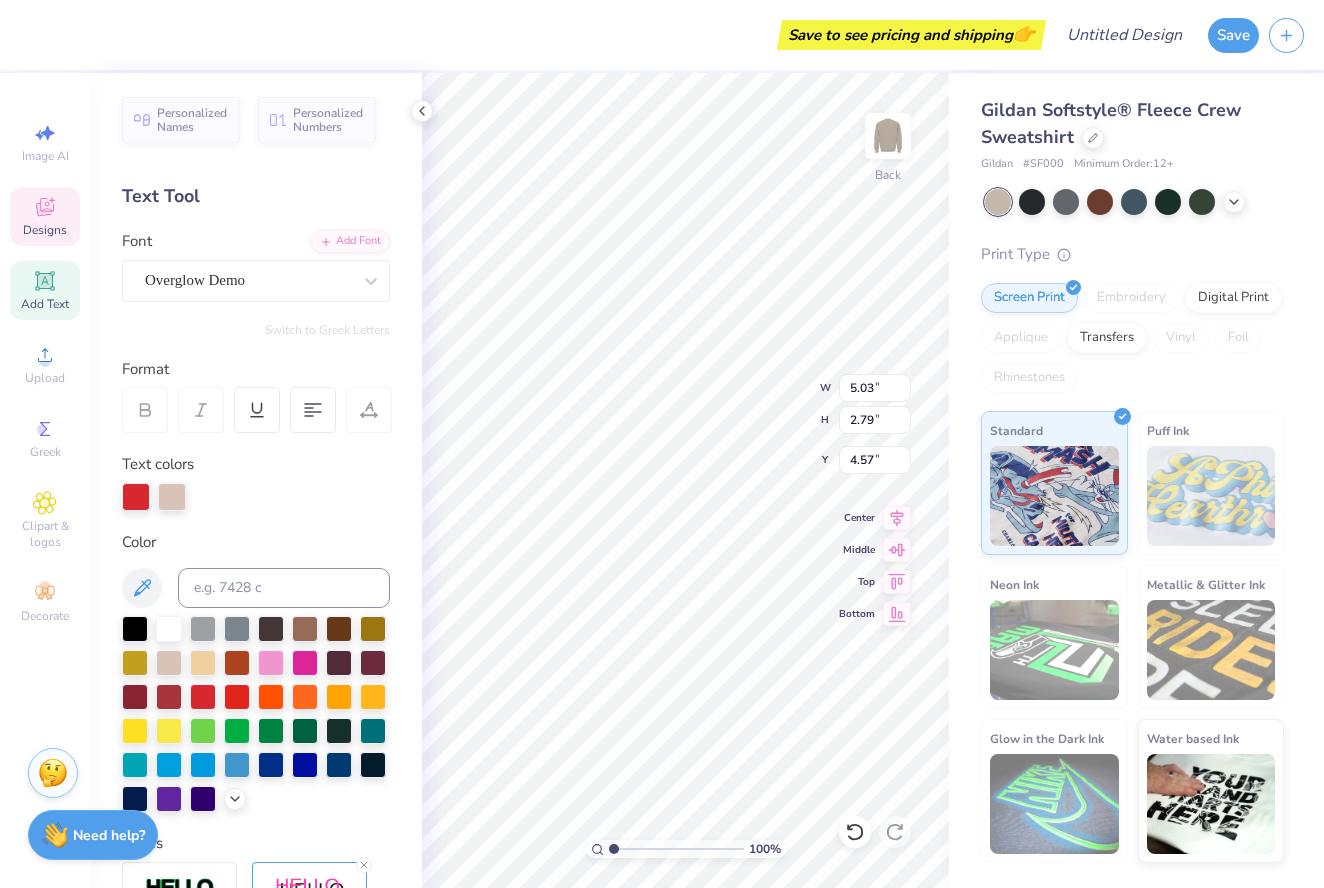 type on "S" 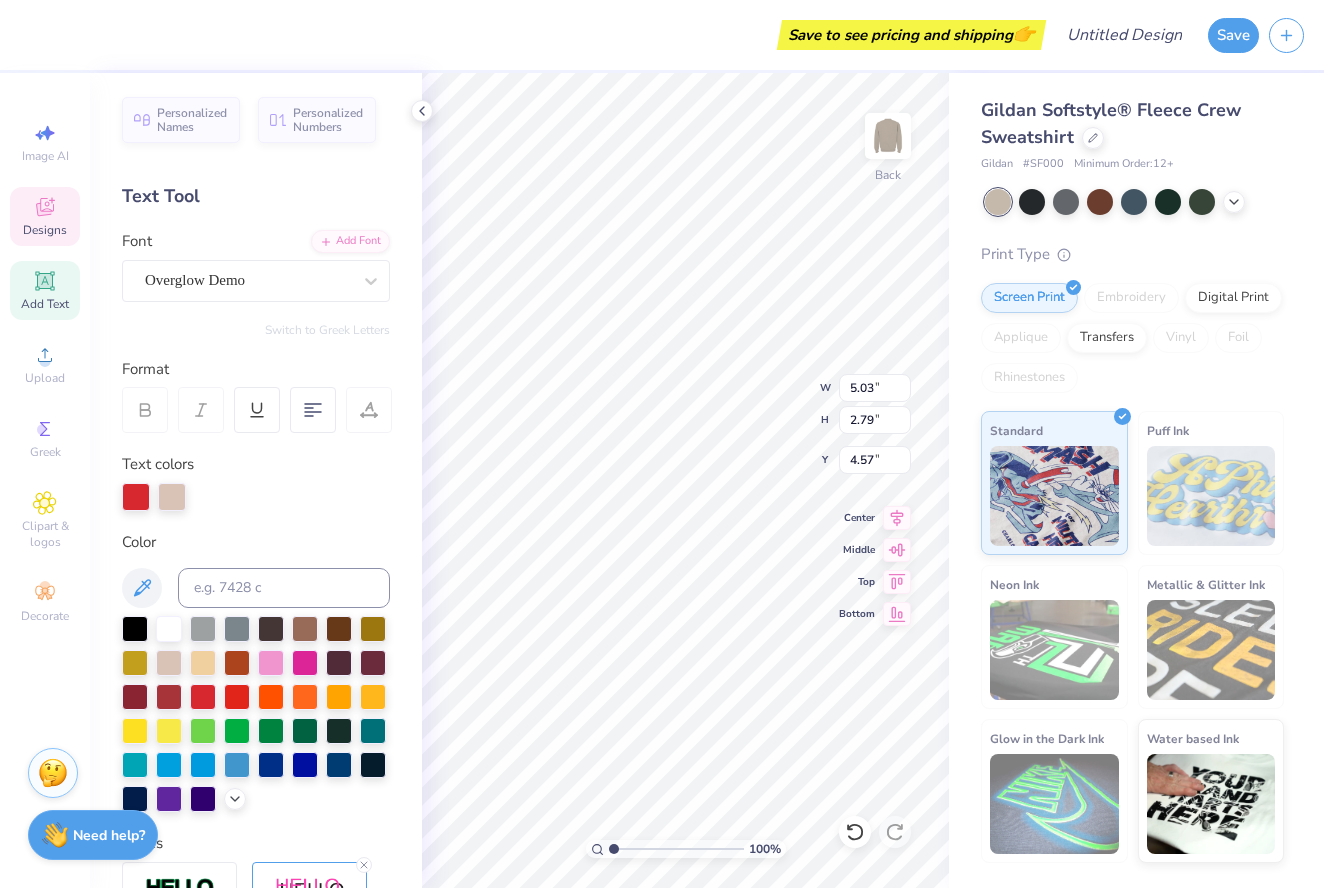 type on "Racing" 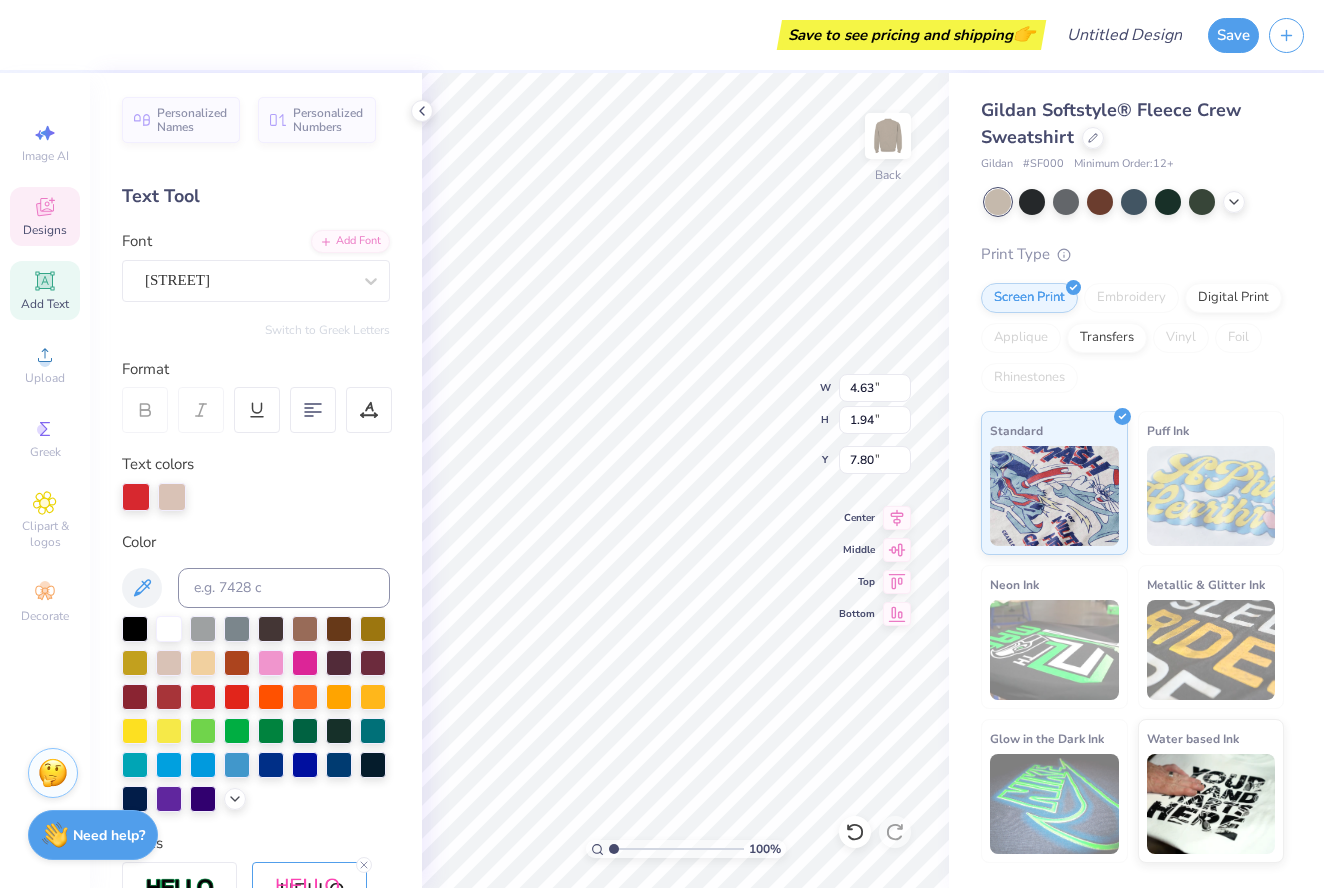 type on "S" 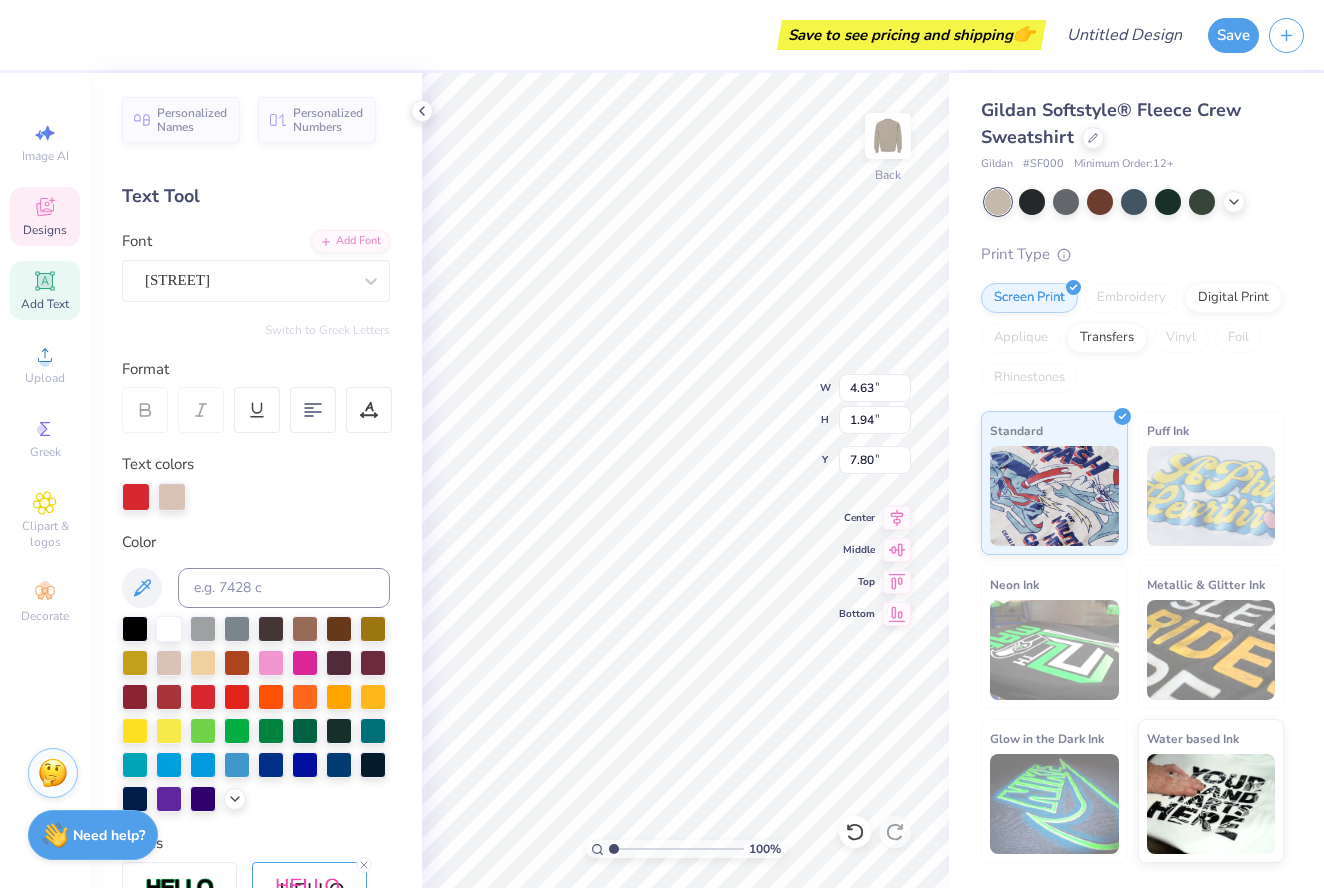 type on "Back to" 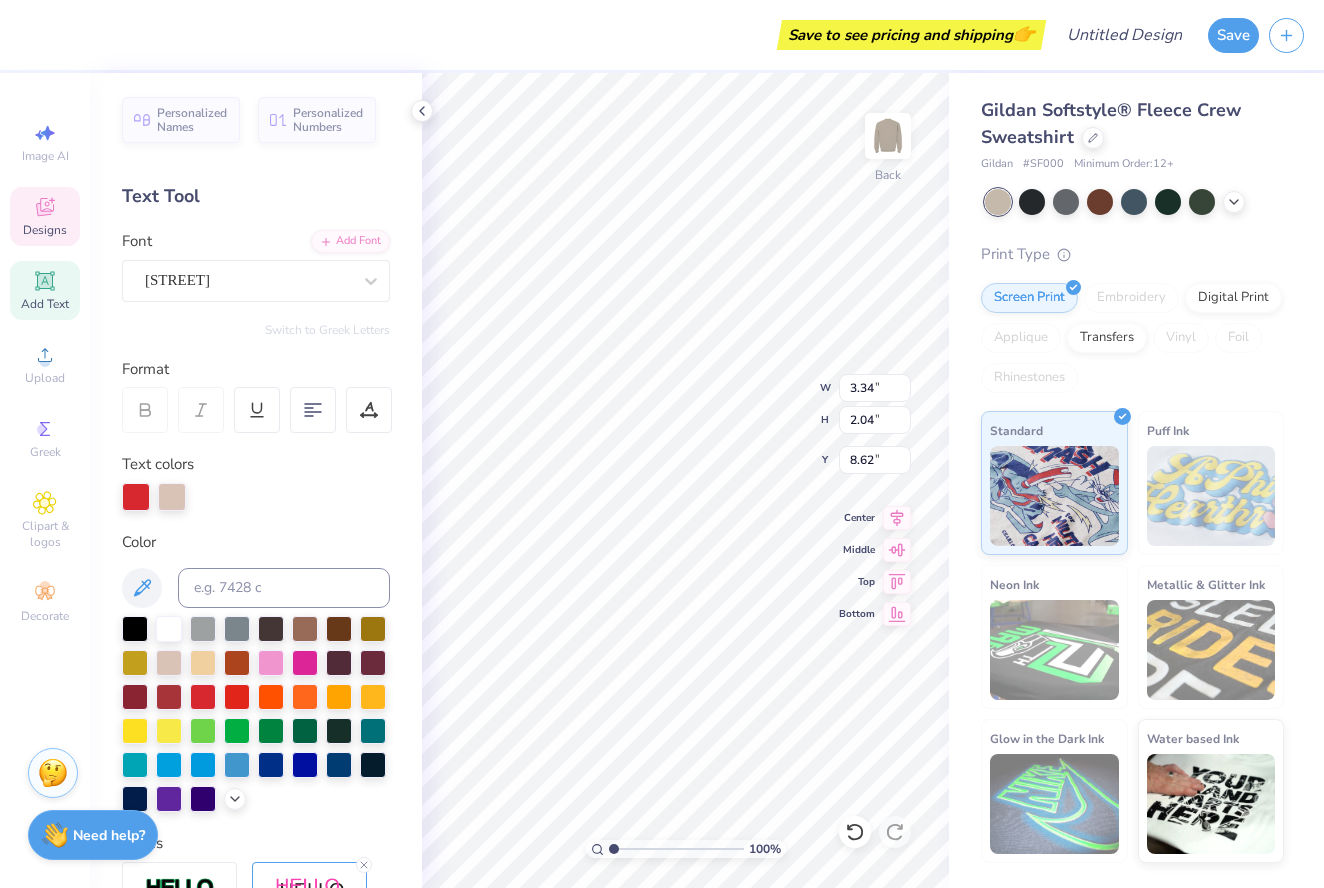 type on "R" 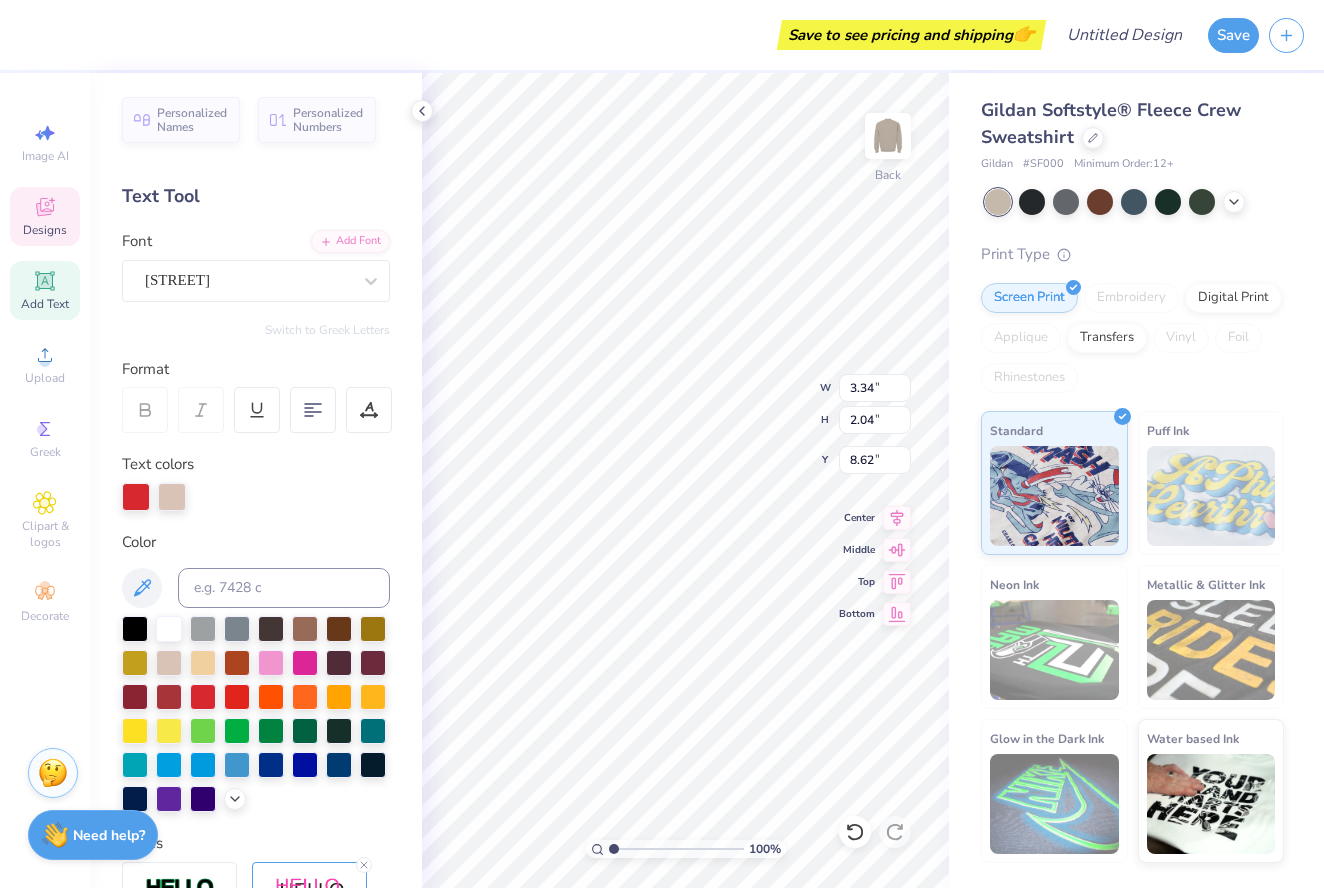 scroll, scrollTop: 0, scrollLeft: 2, axis: horizontal 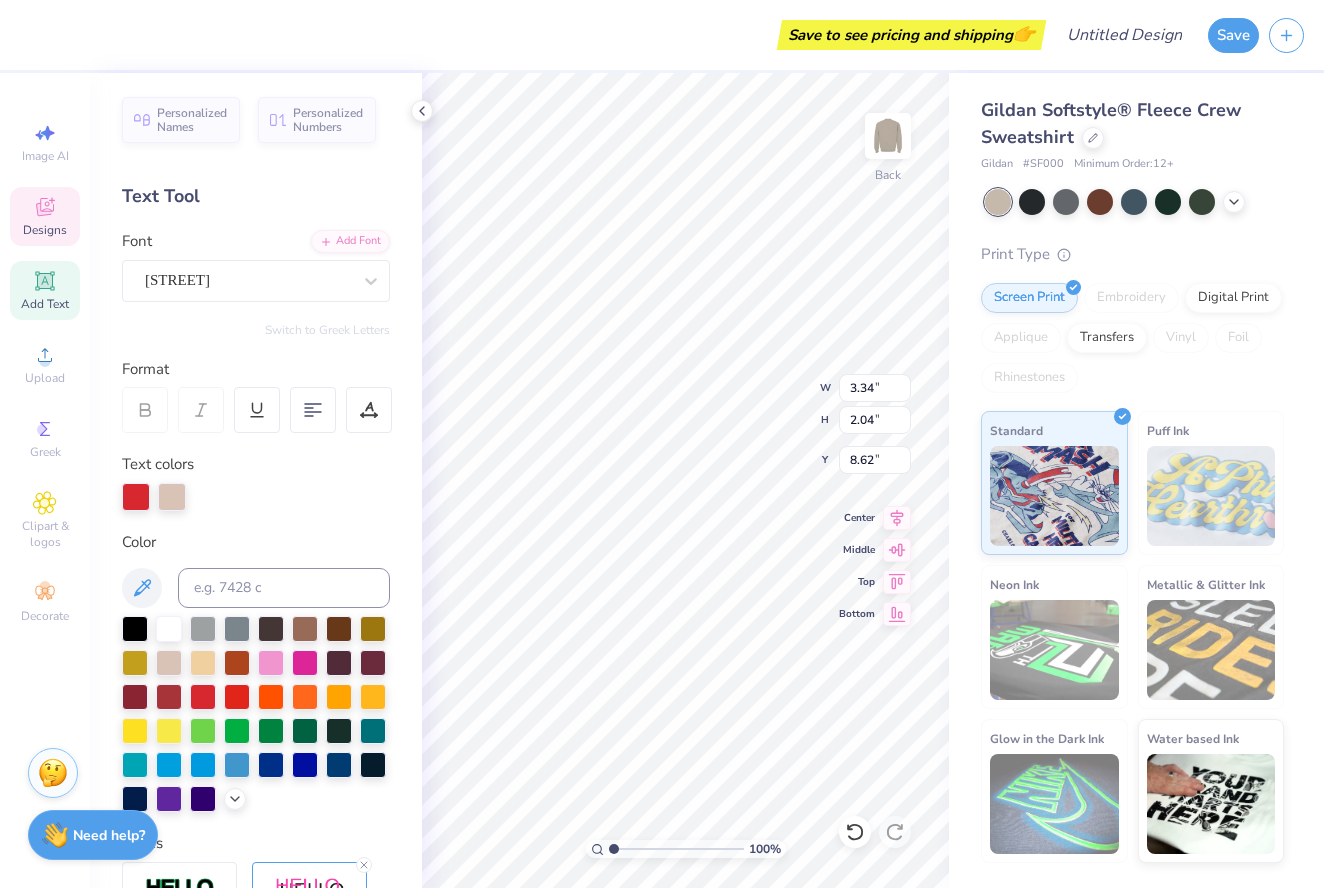 type on "9.72" 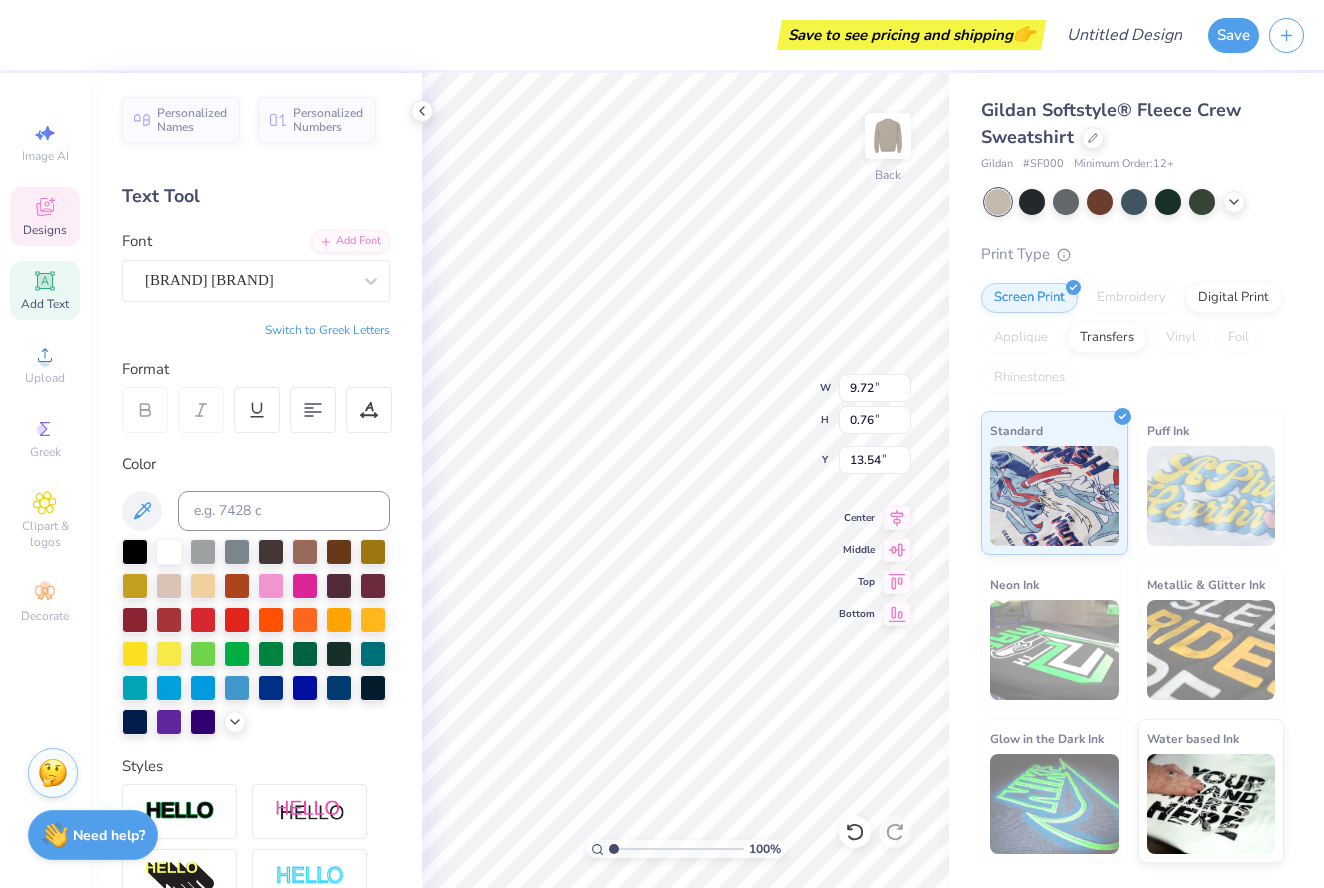 scroll, scrollTop: 0, scrollLeft: 9, axis: horizontal 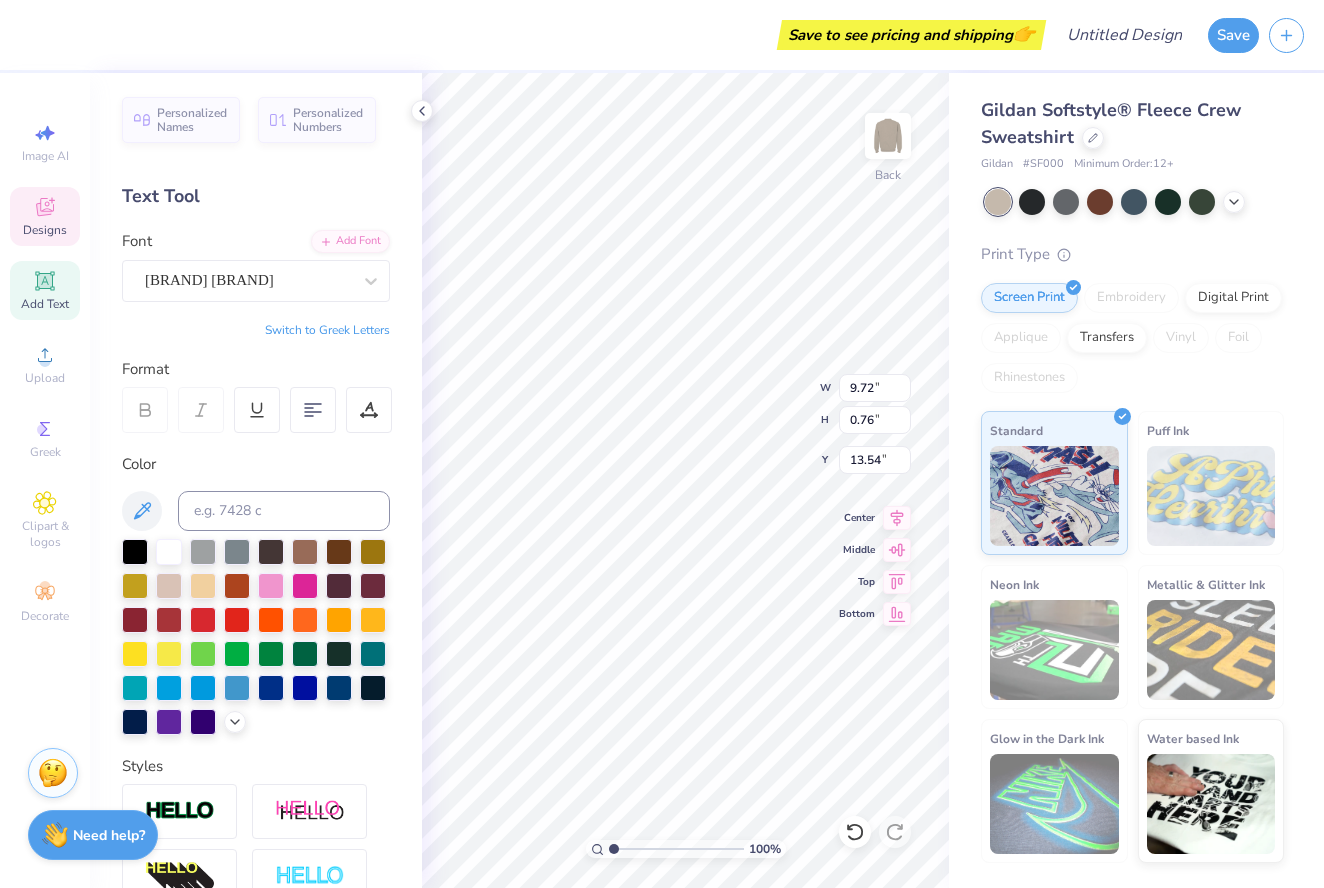 type on "J" 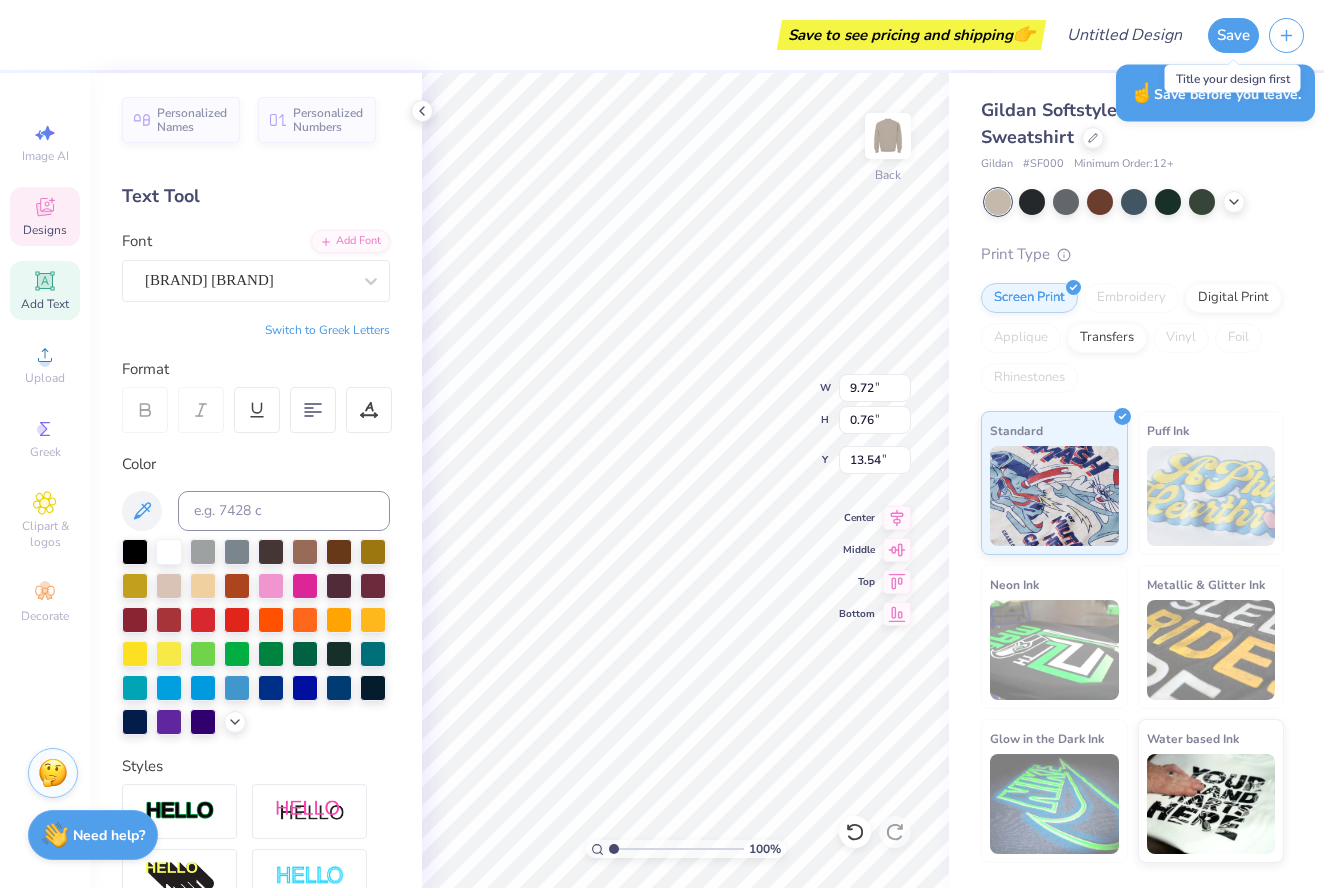 type on "0.38" 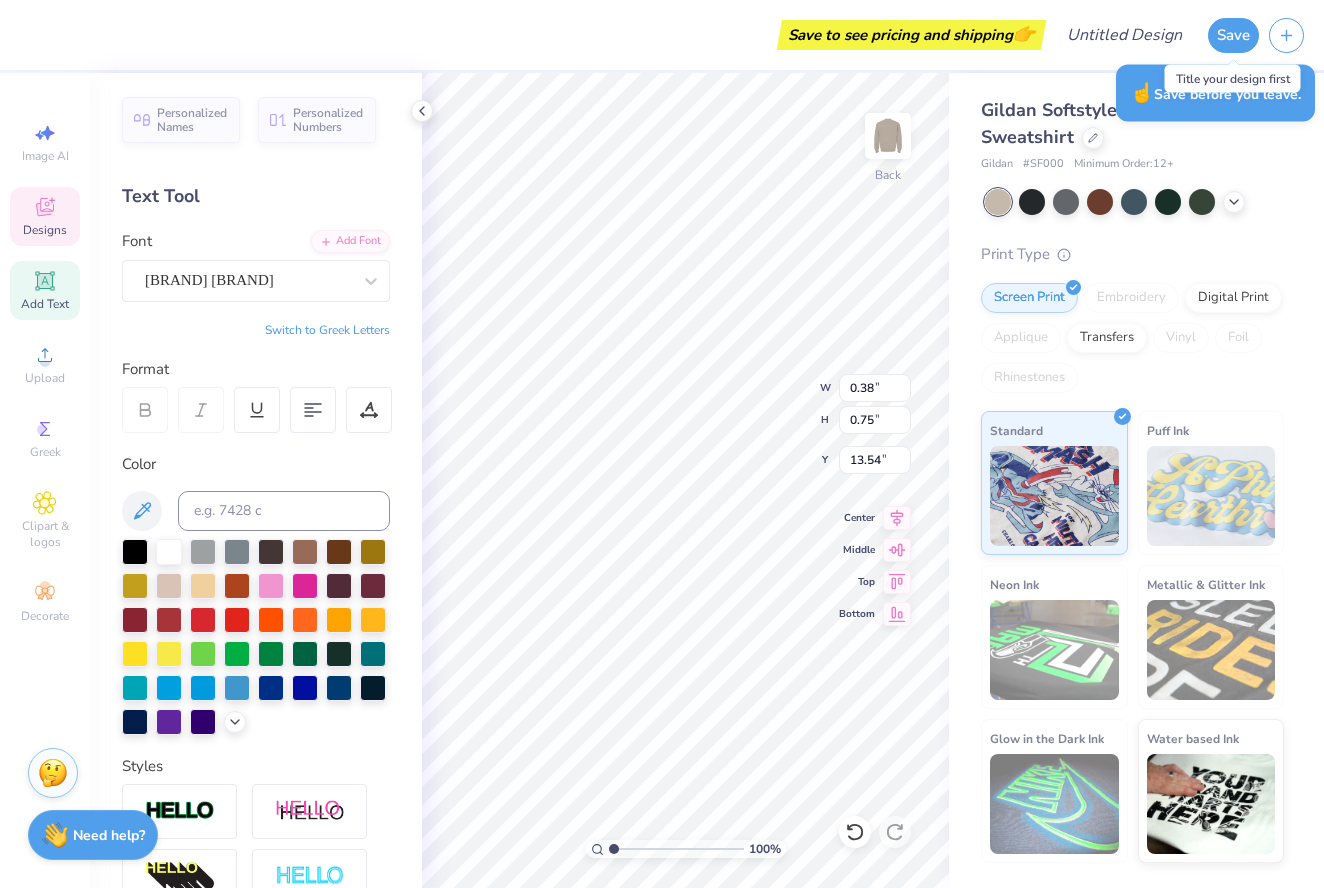 drag, startPoint x: 1230, startPoint y: 29, endPoint x: 1214, endPoint y: 60, distance: 34.88553 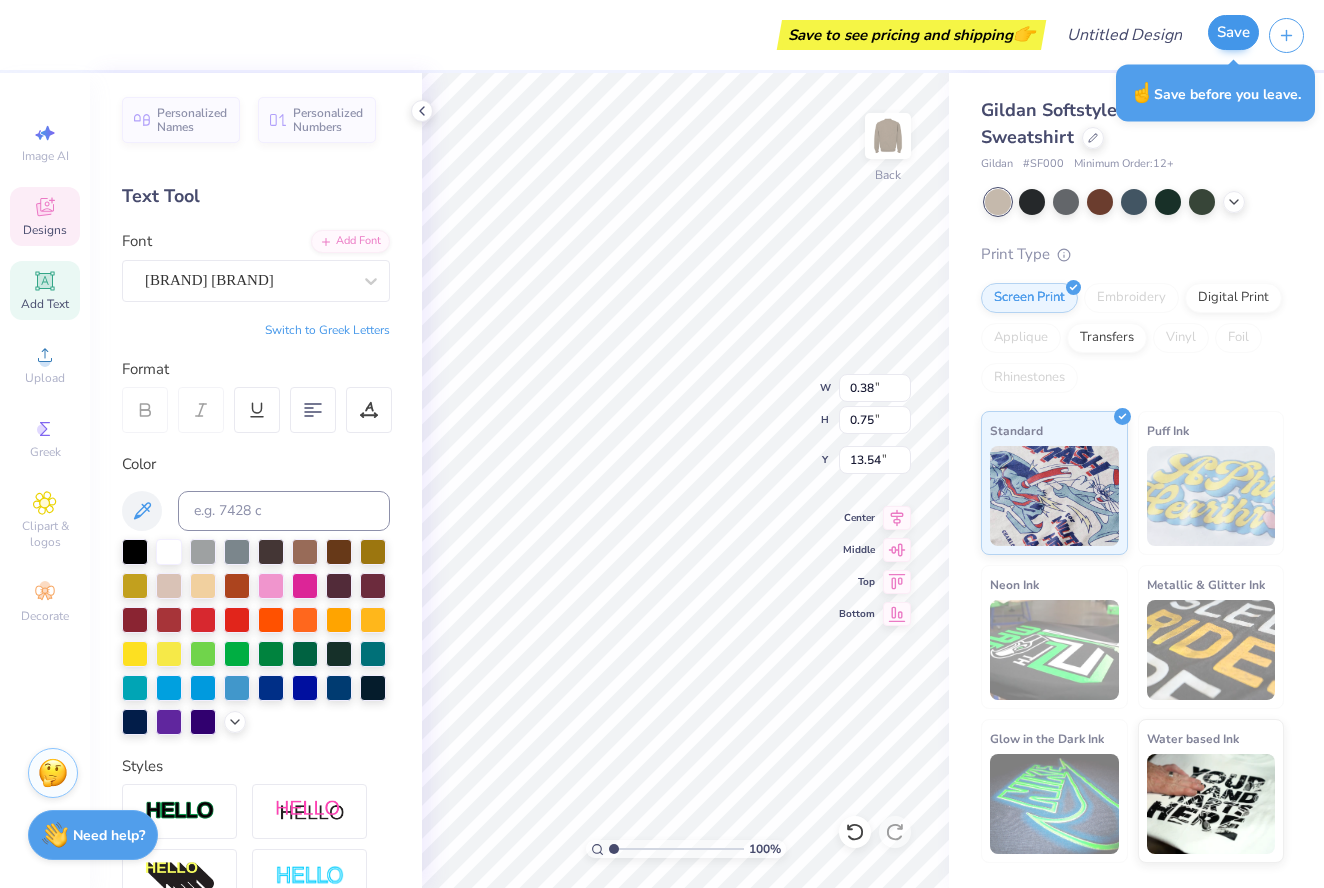 click on "Save" at bounding box center [1233, 32] 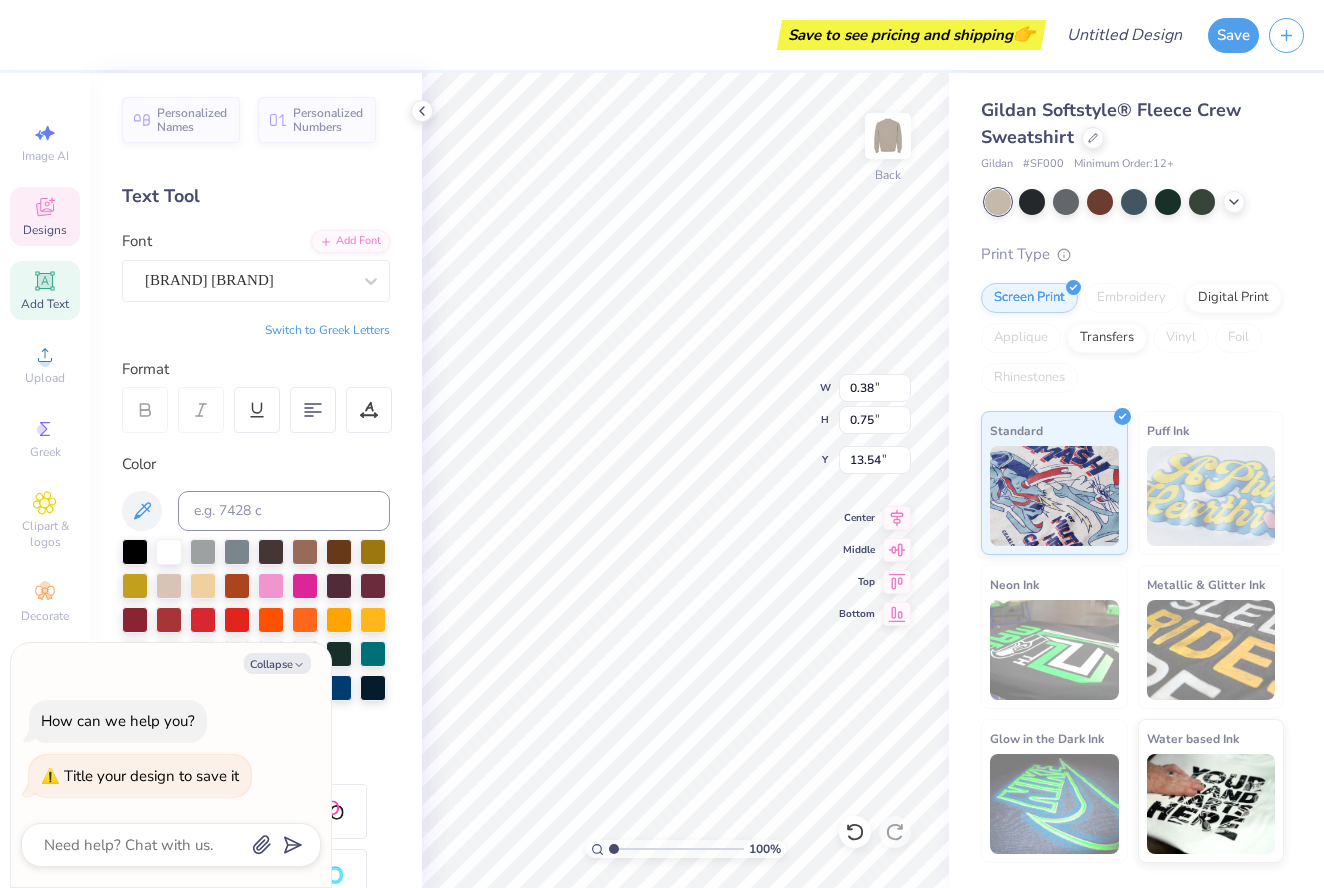 click on "Gildan Softstyle® Fleece Crew Sweatshirt" at bounding box center (1132, 124) 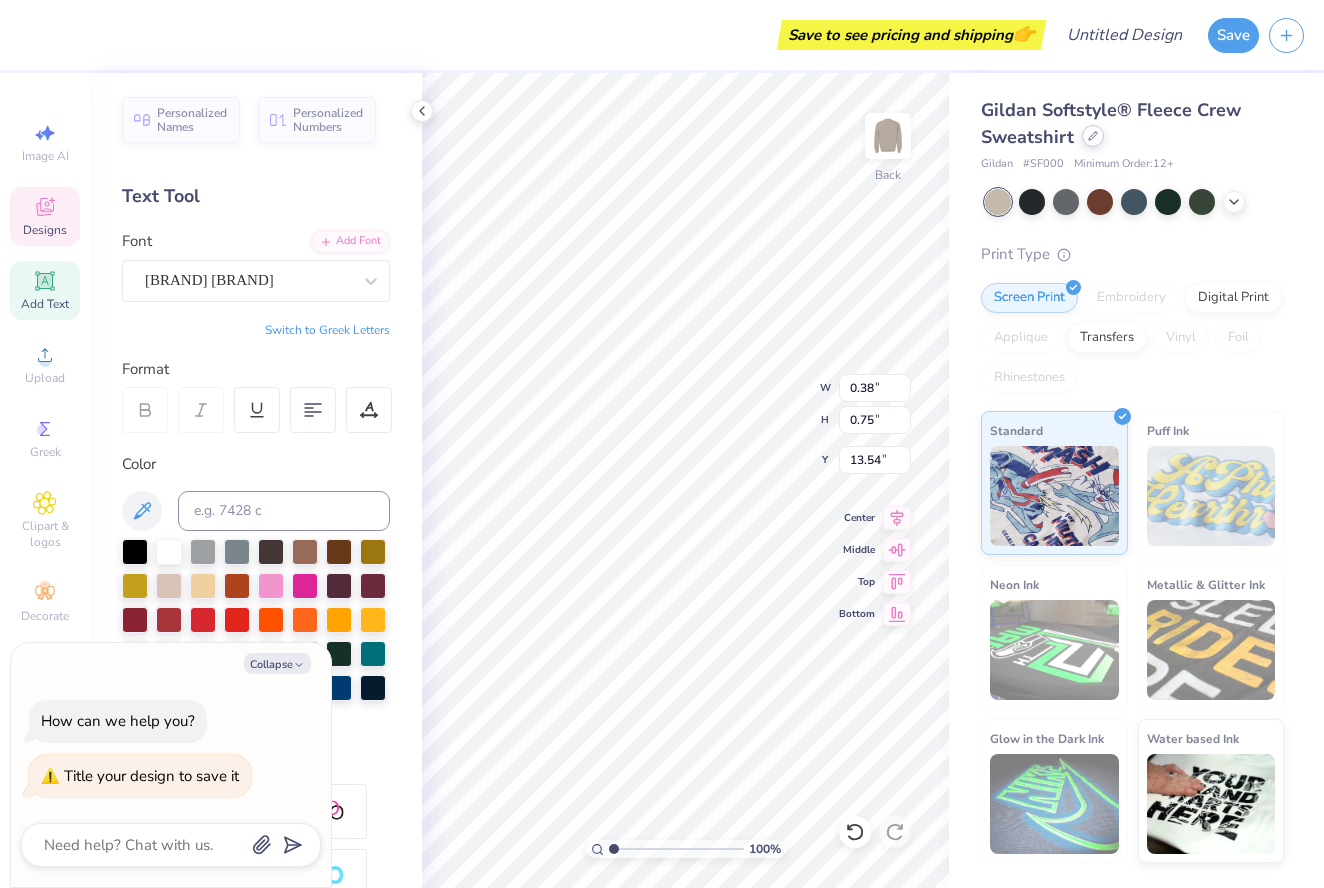 click 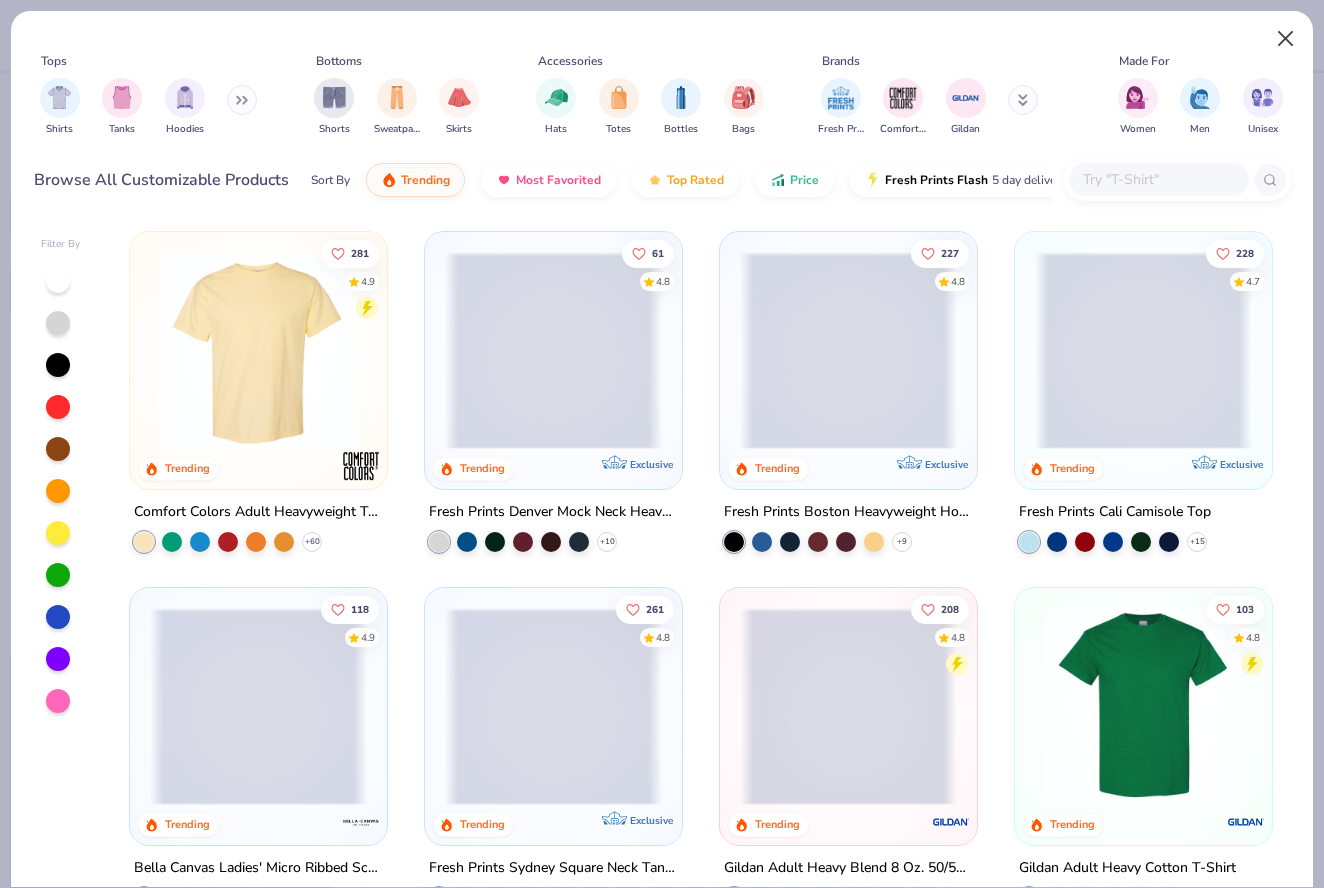 click at bounding box center (1286, 39) 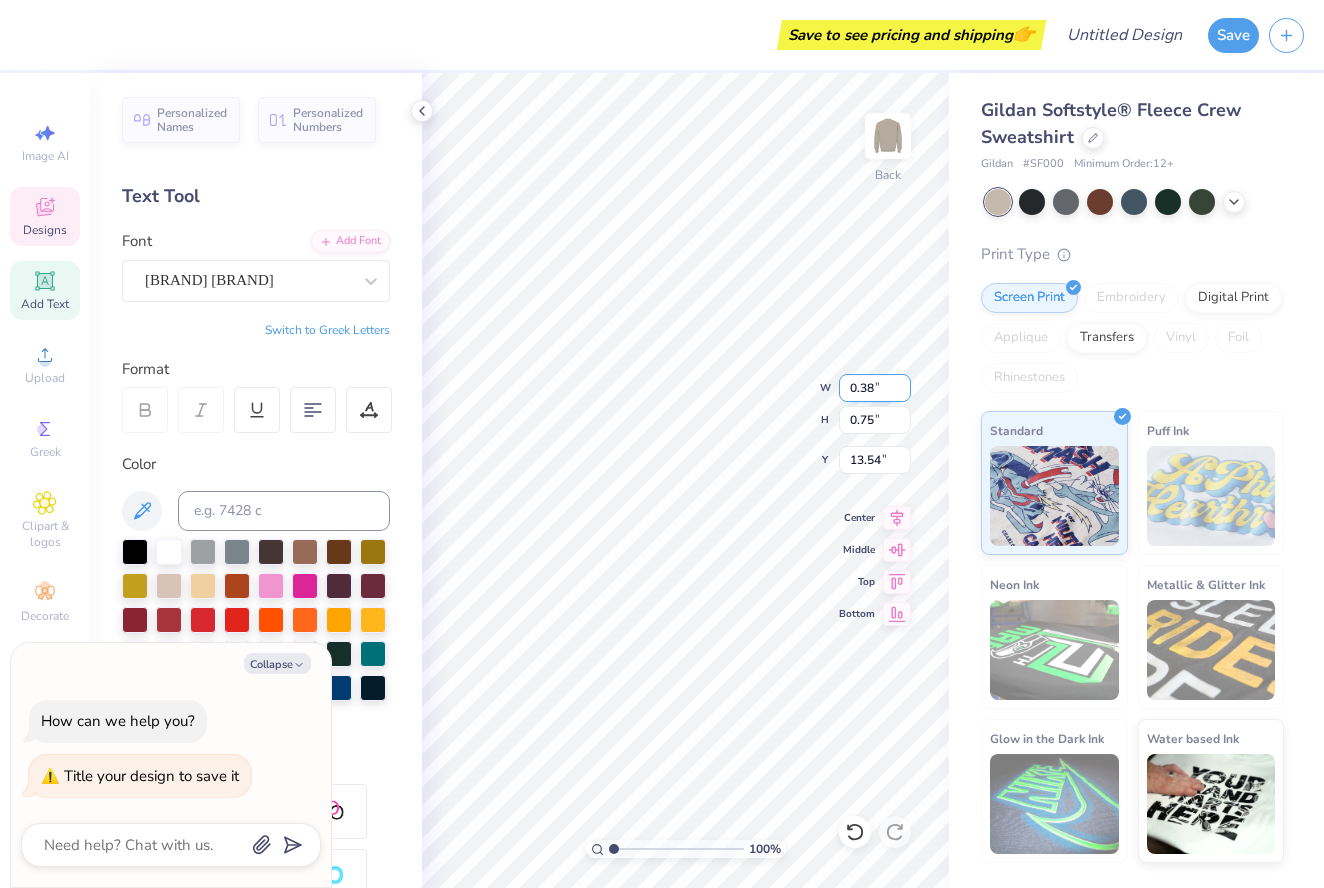 type on "x" 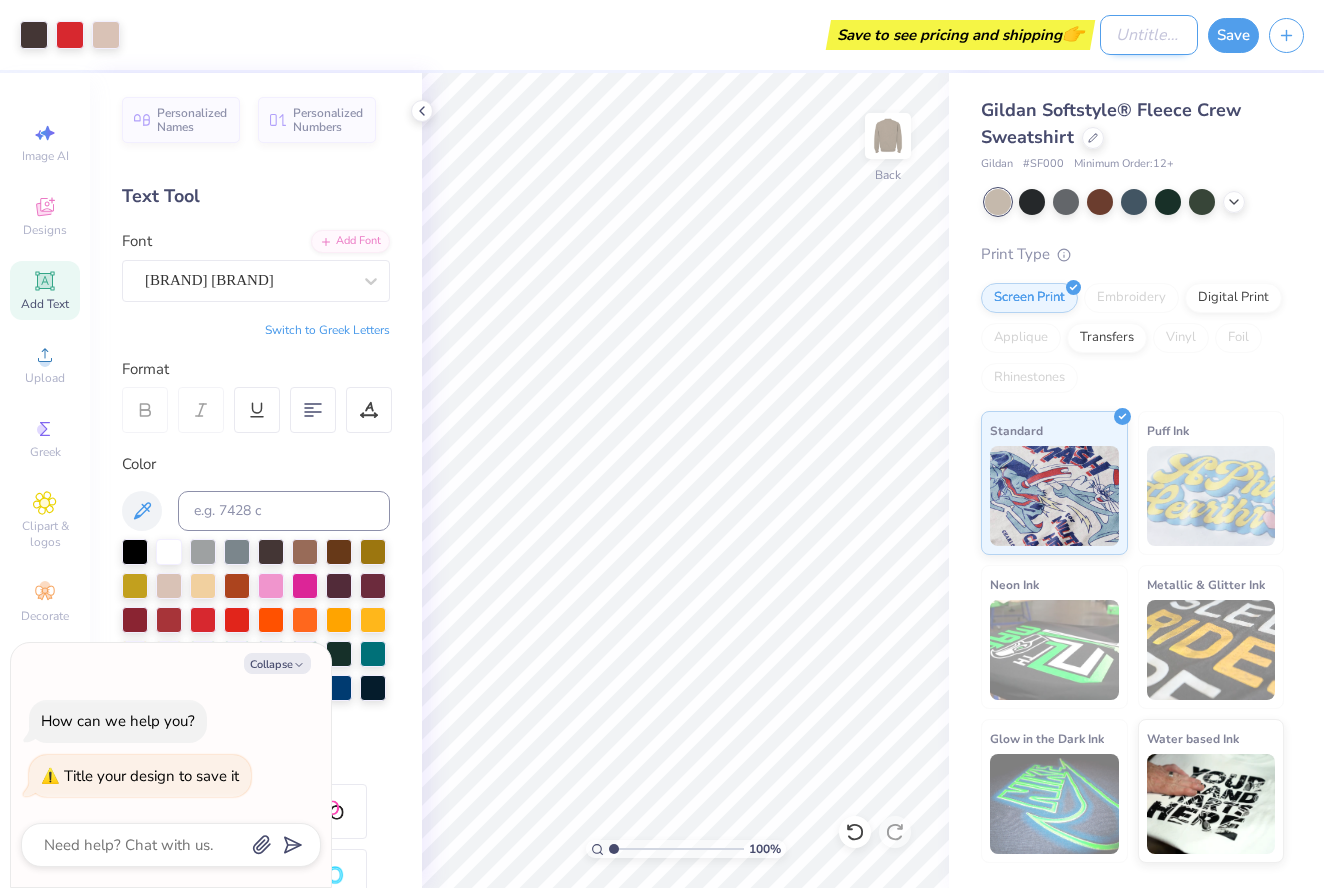 click on "Art colors Save to see pricing and shipping  👉 Design Title Save" at bounding box center (662, 35) 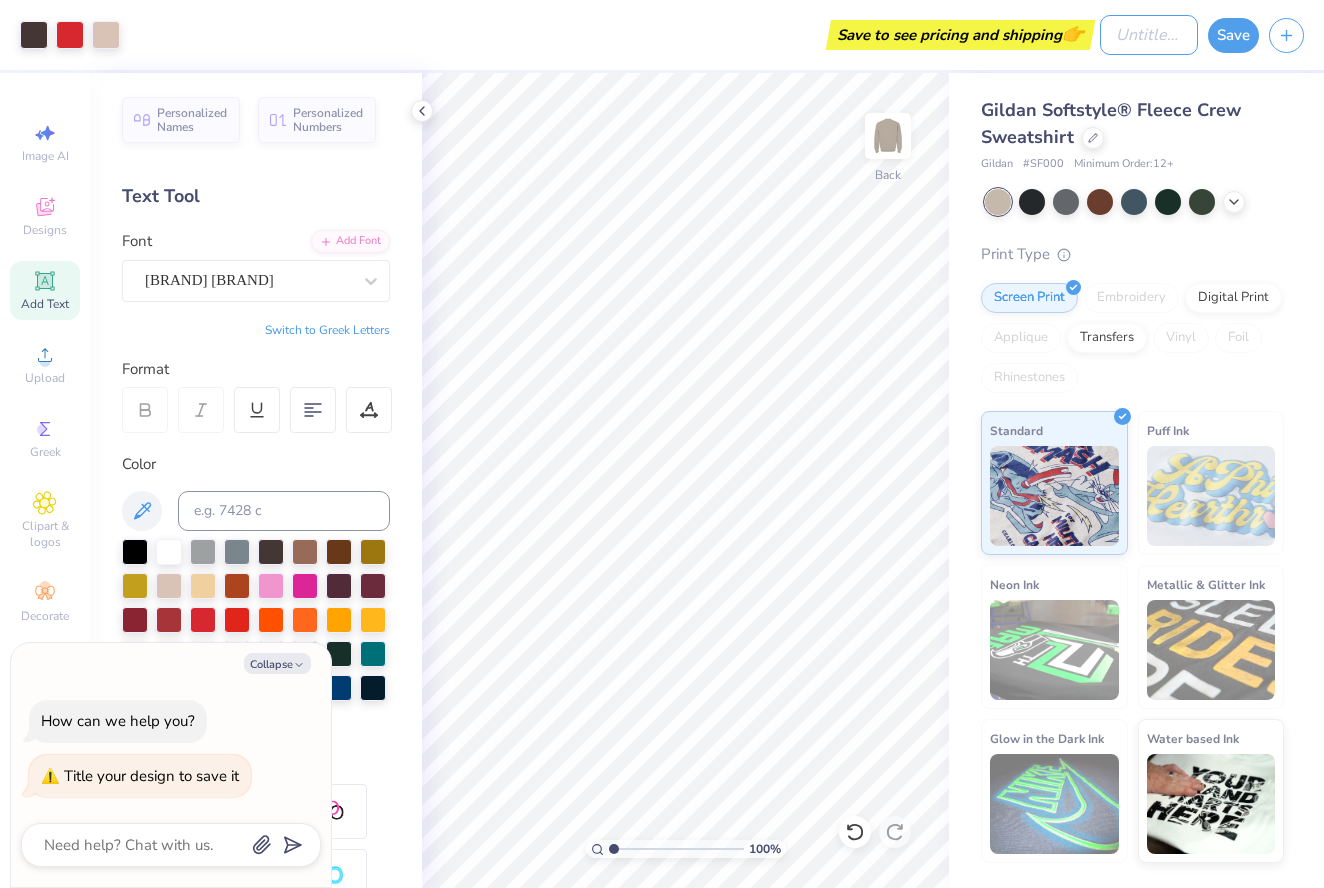 type on "M" 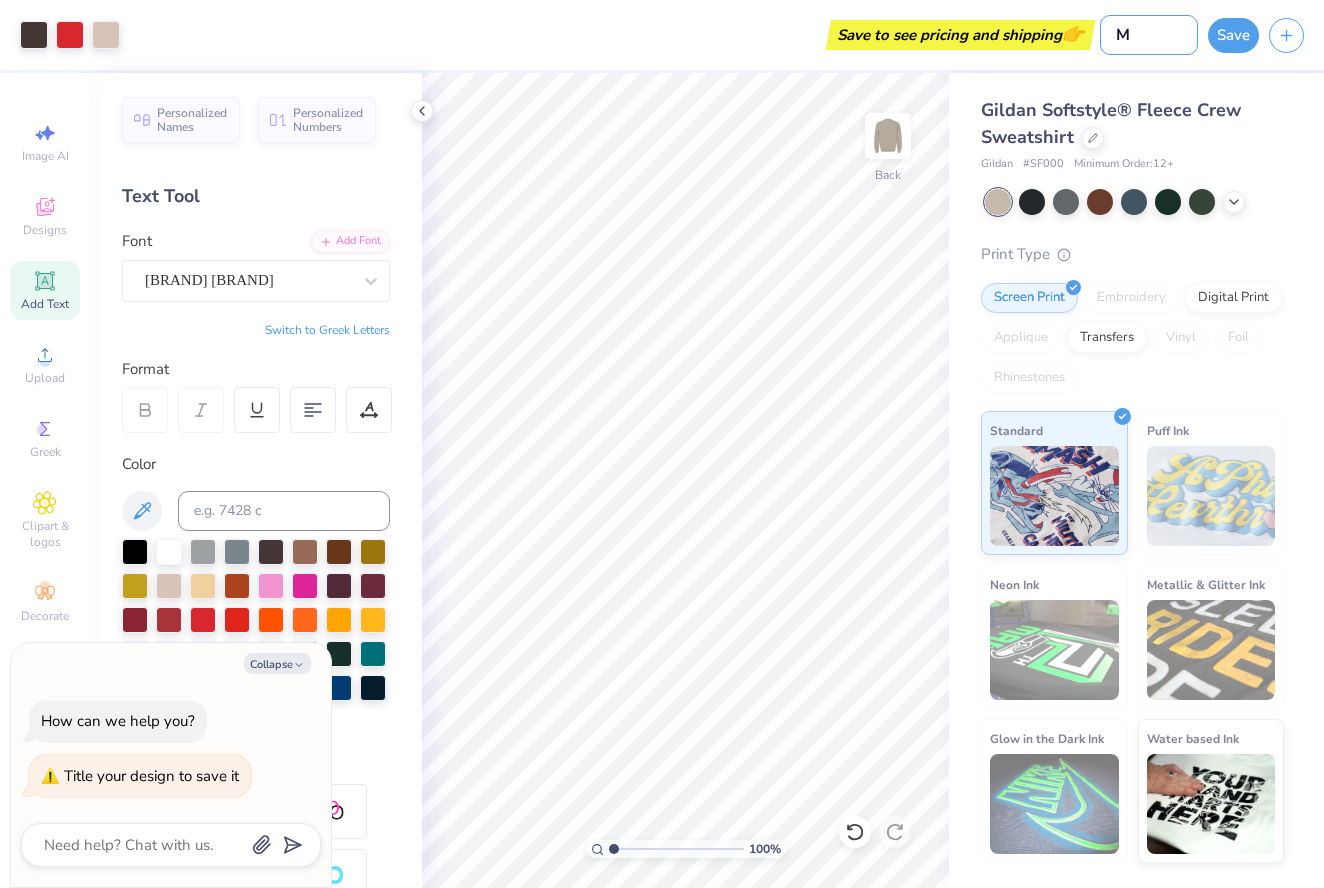 type on "Mo" 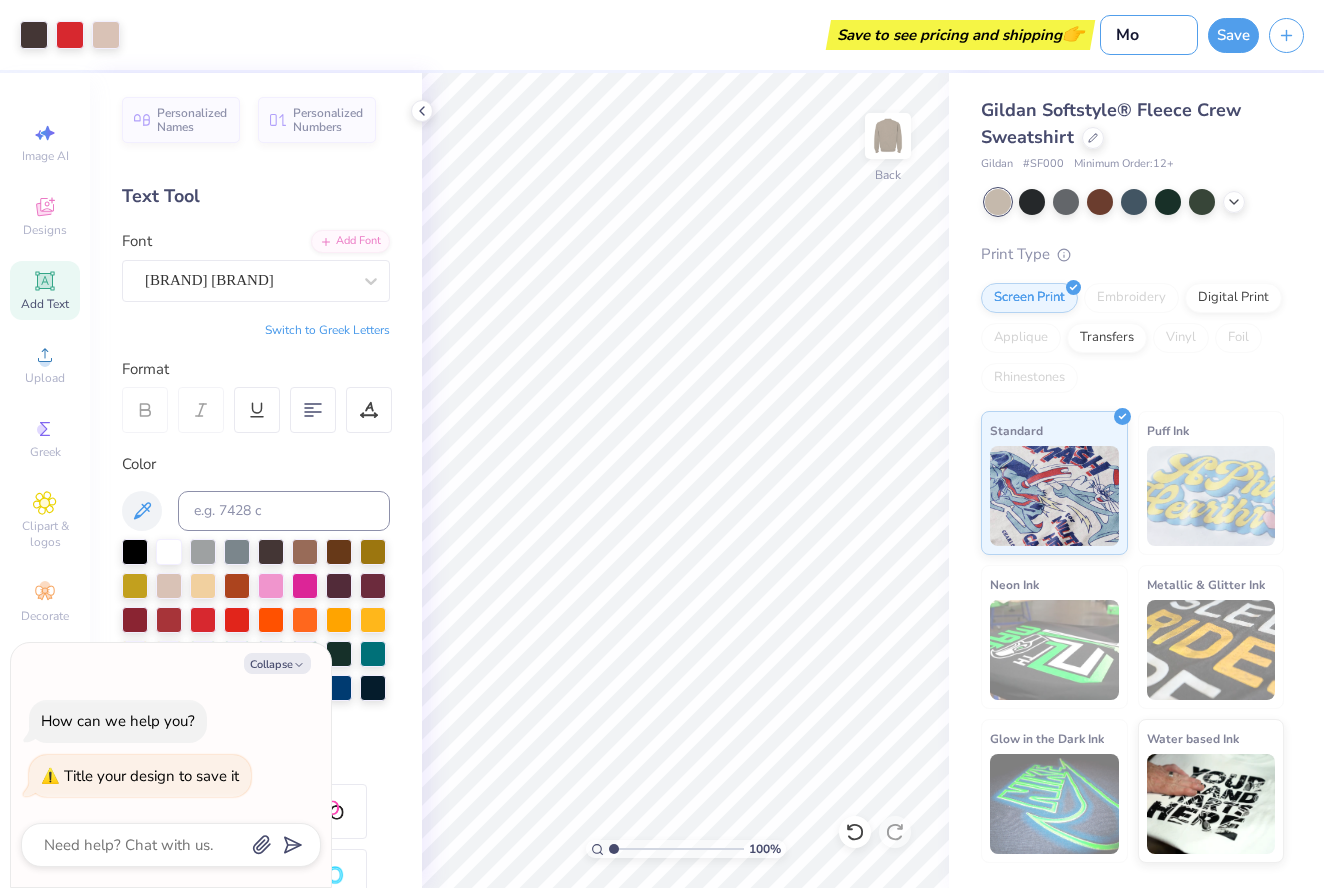 type on "Mon" 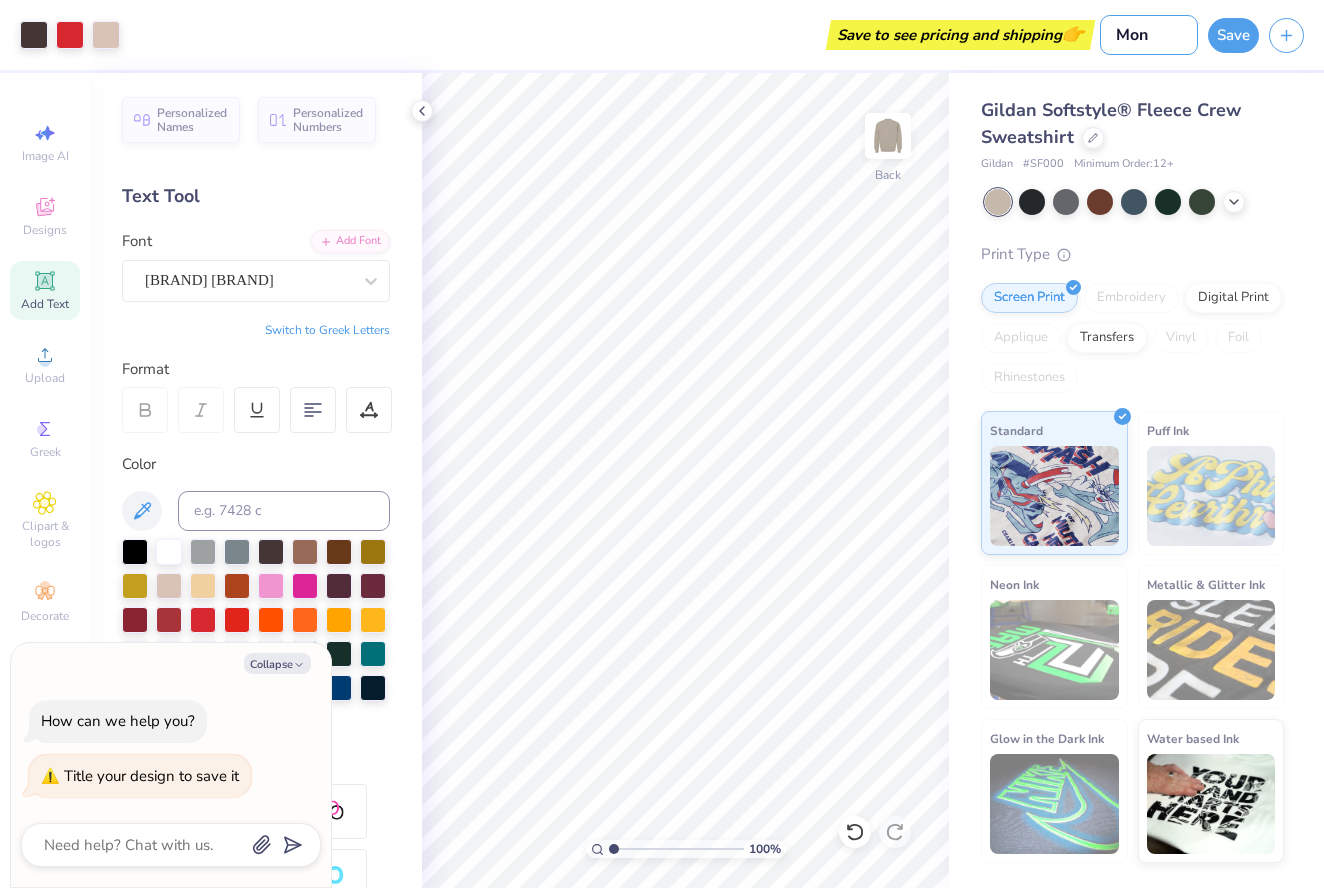 type on "Mont" 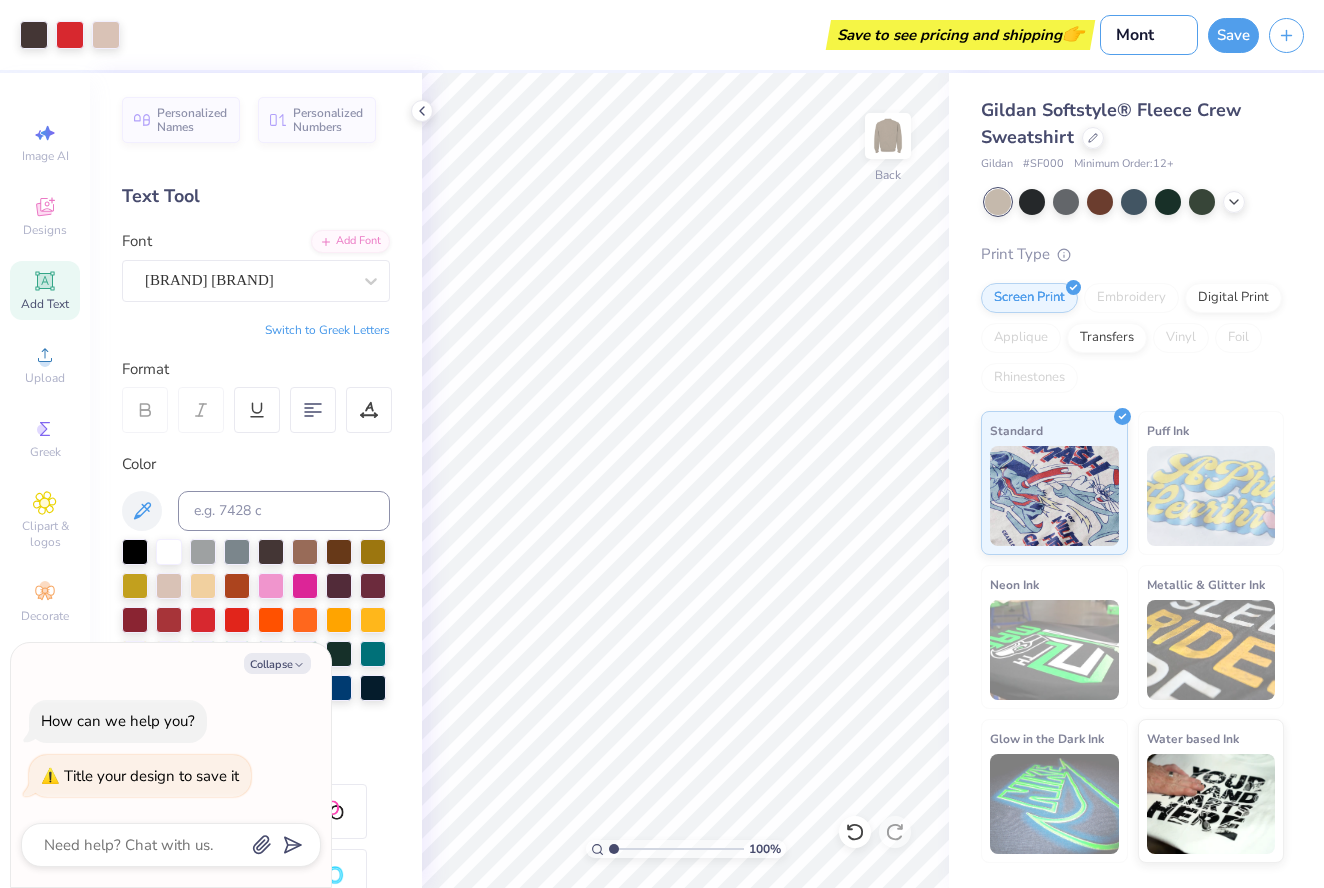 type on "Monte" 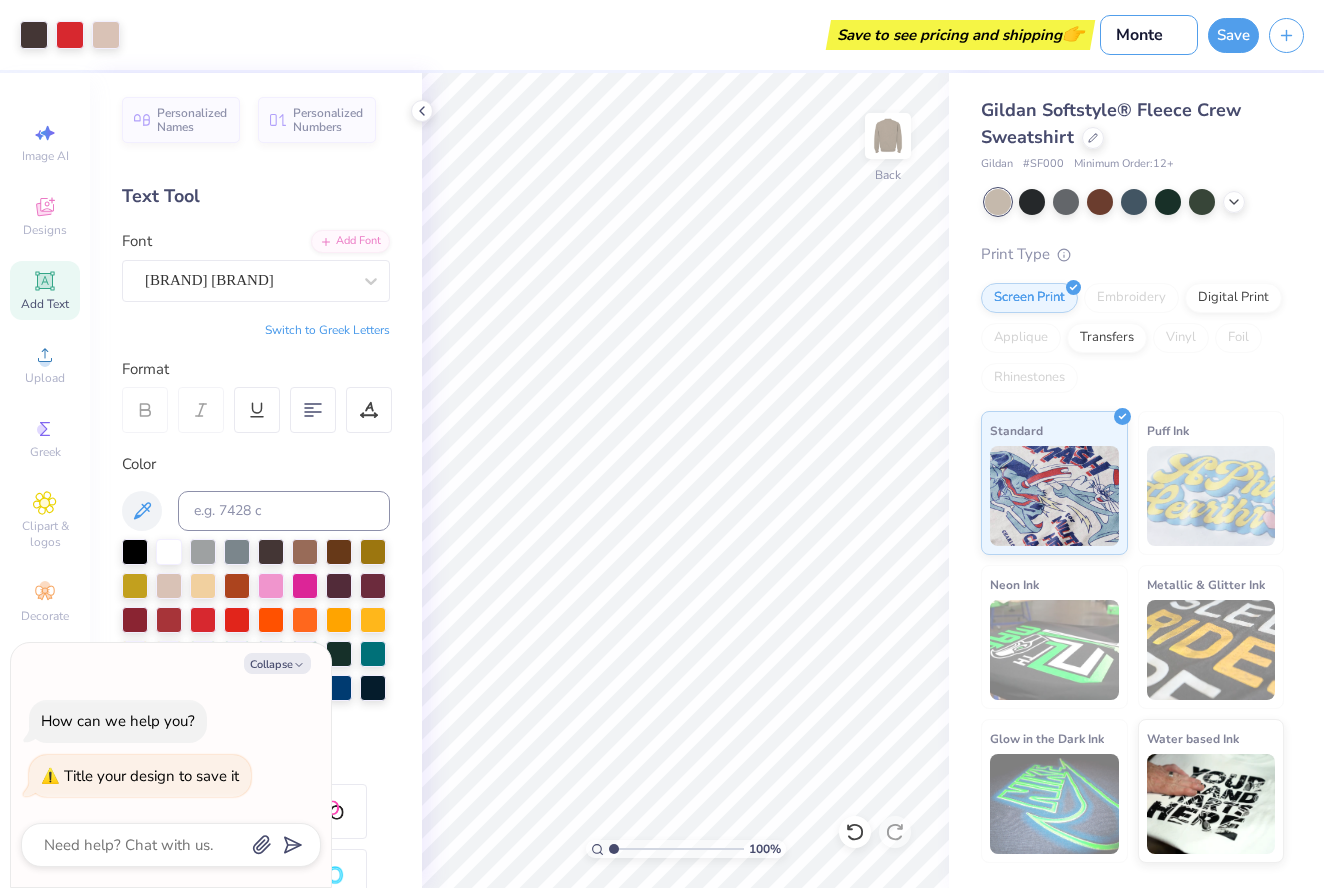 type on "[CITY]" 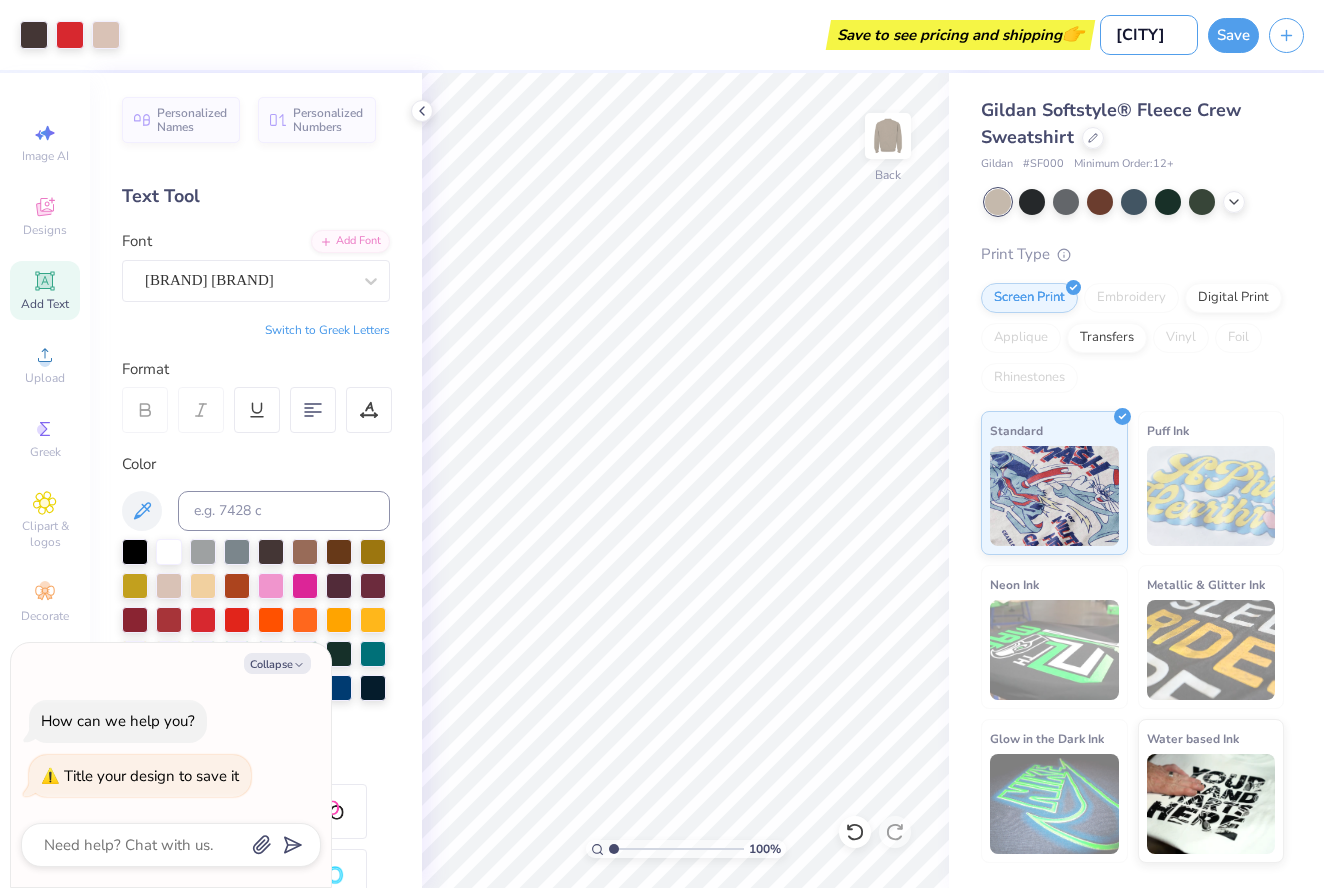 type on "Monere" 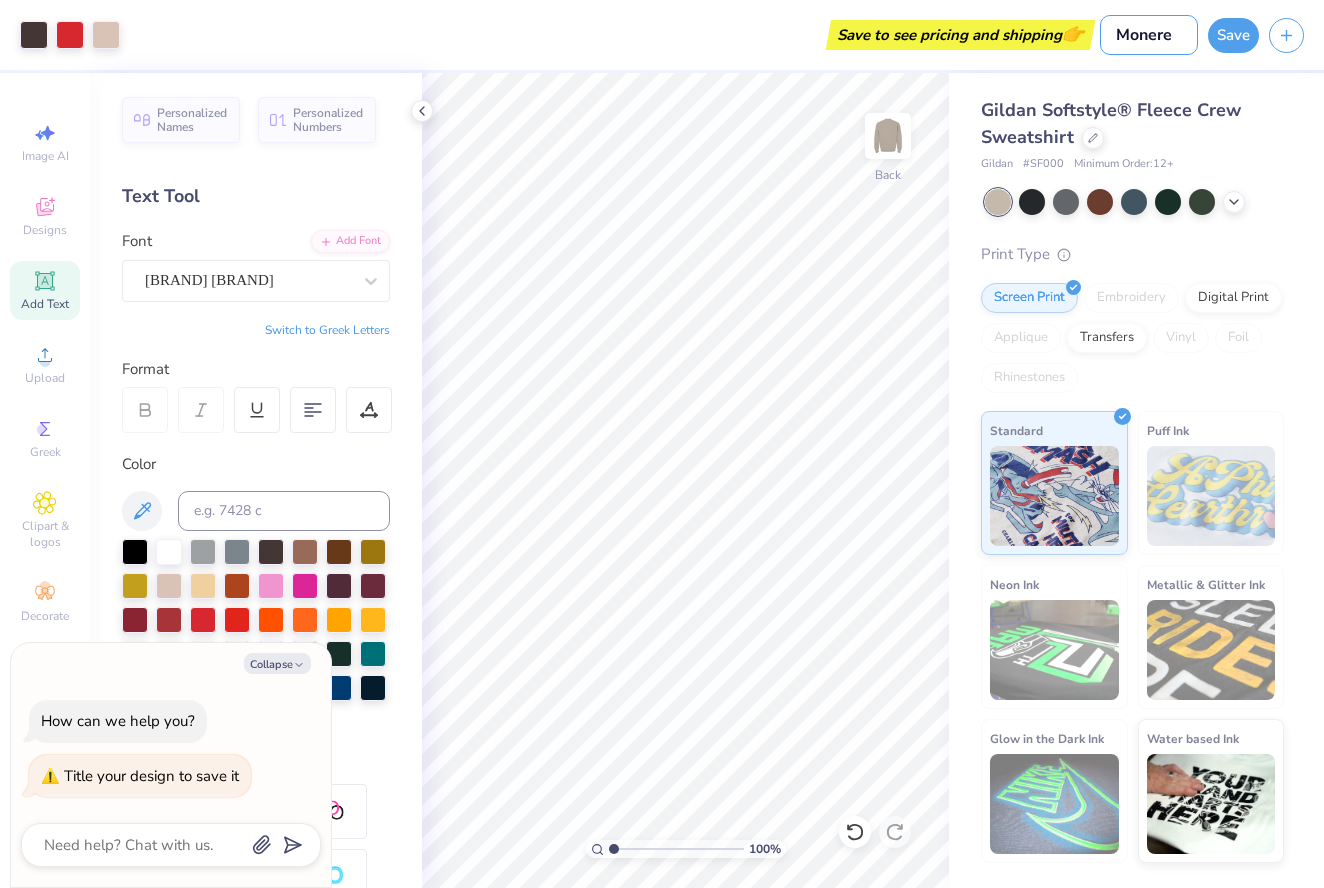 type on "[CITY]" 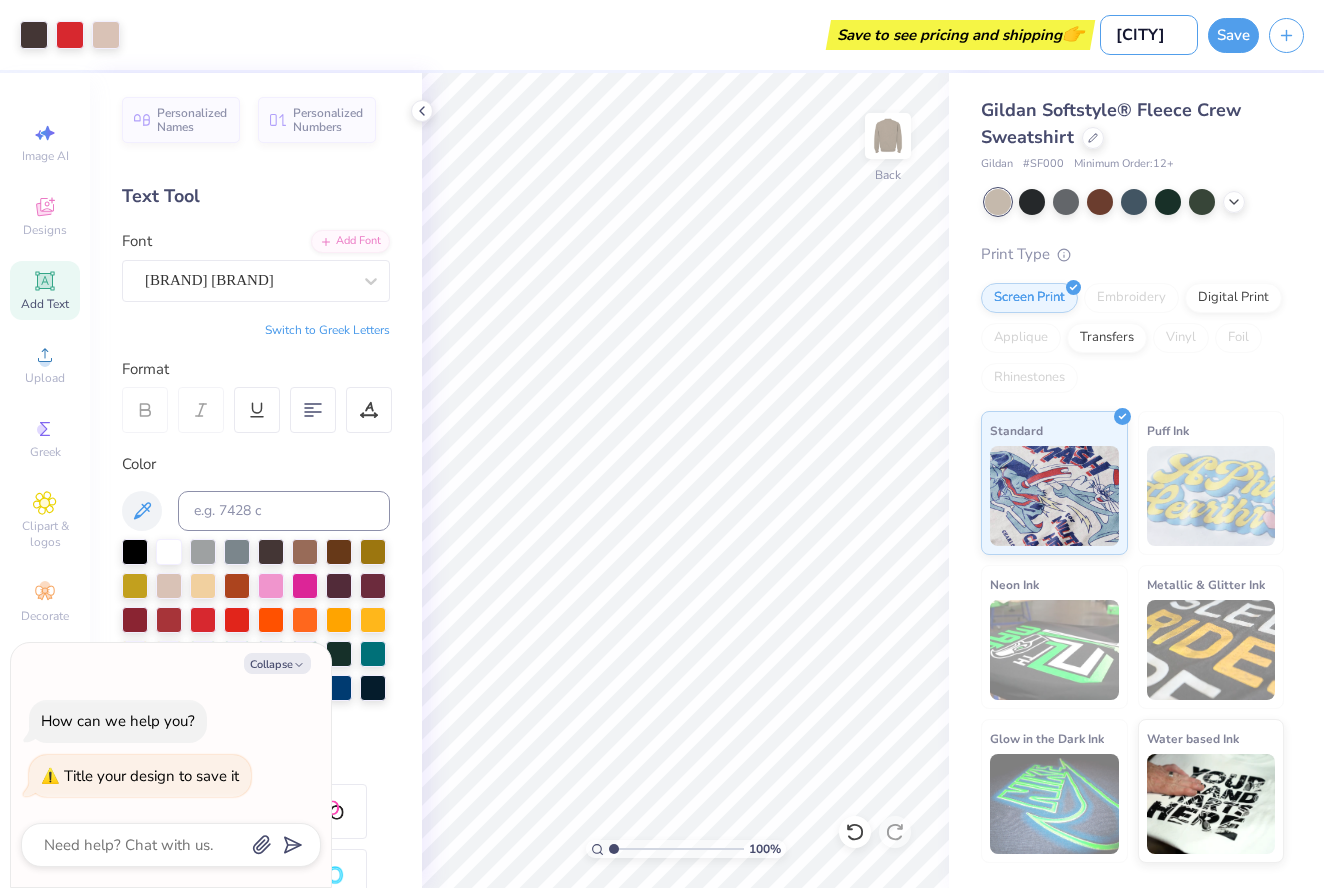 type on "[CITY]" 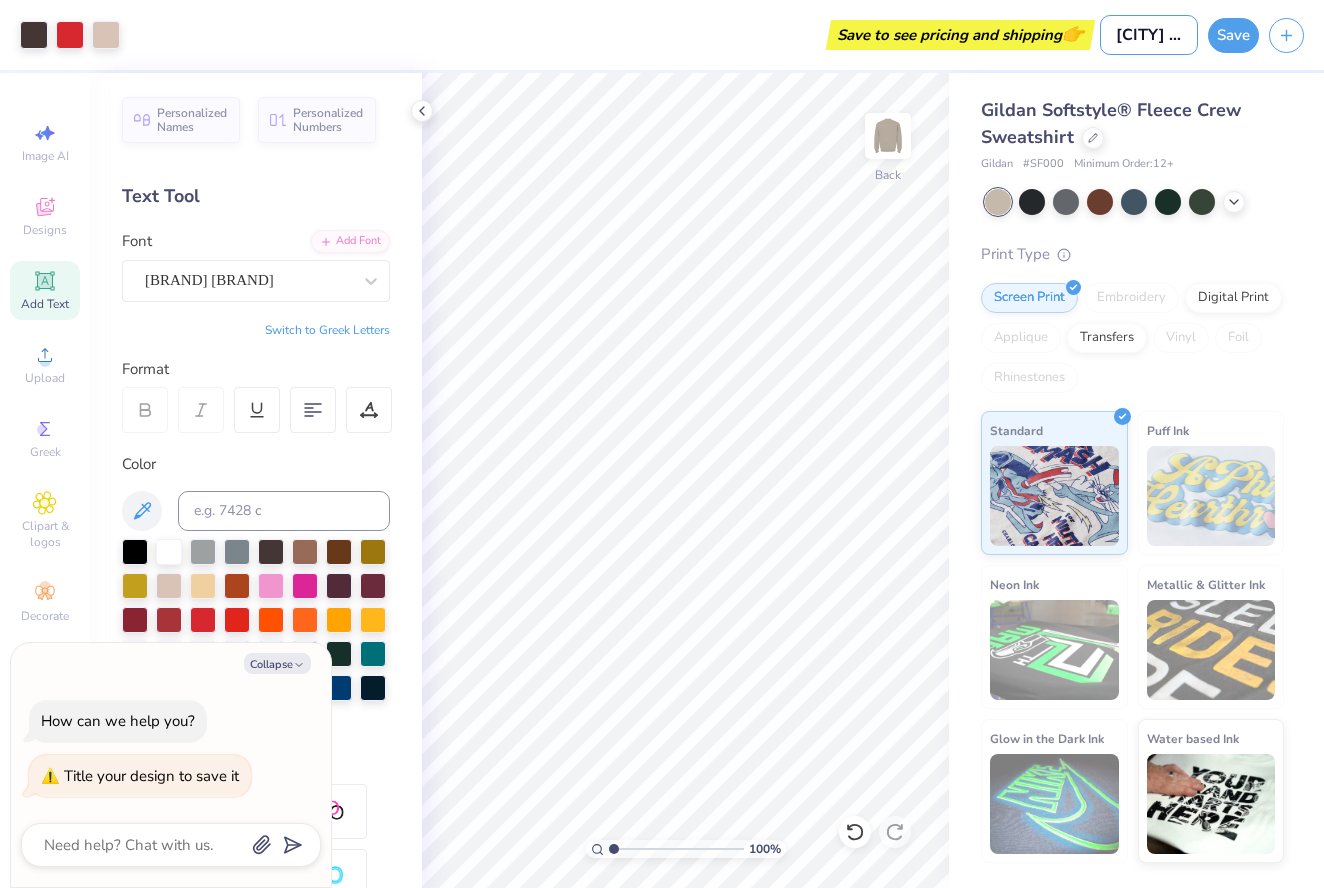 type on "[CITY] Ra" 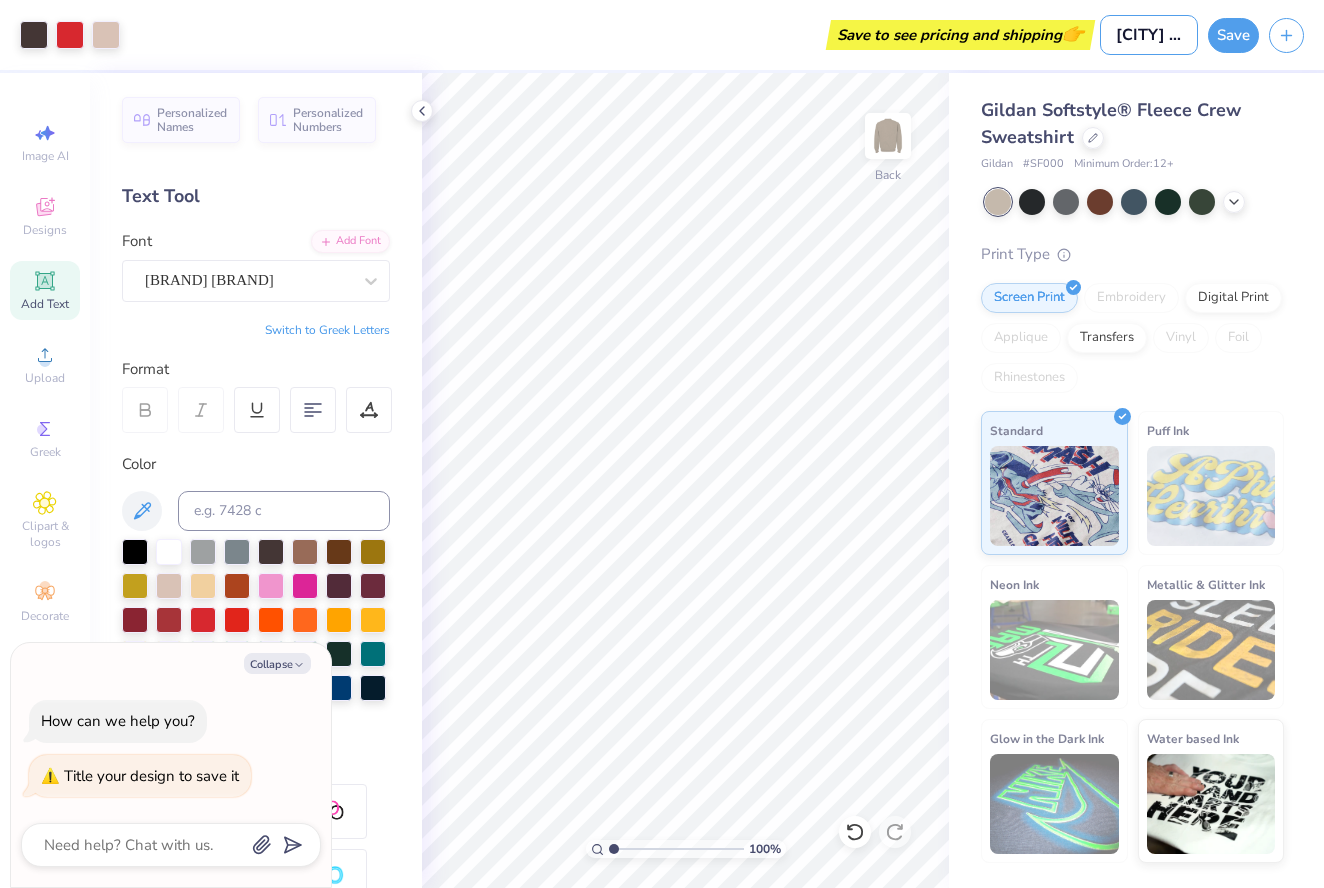 type on "[CITY] Rac" 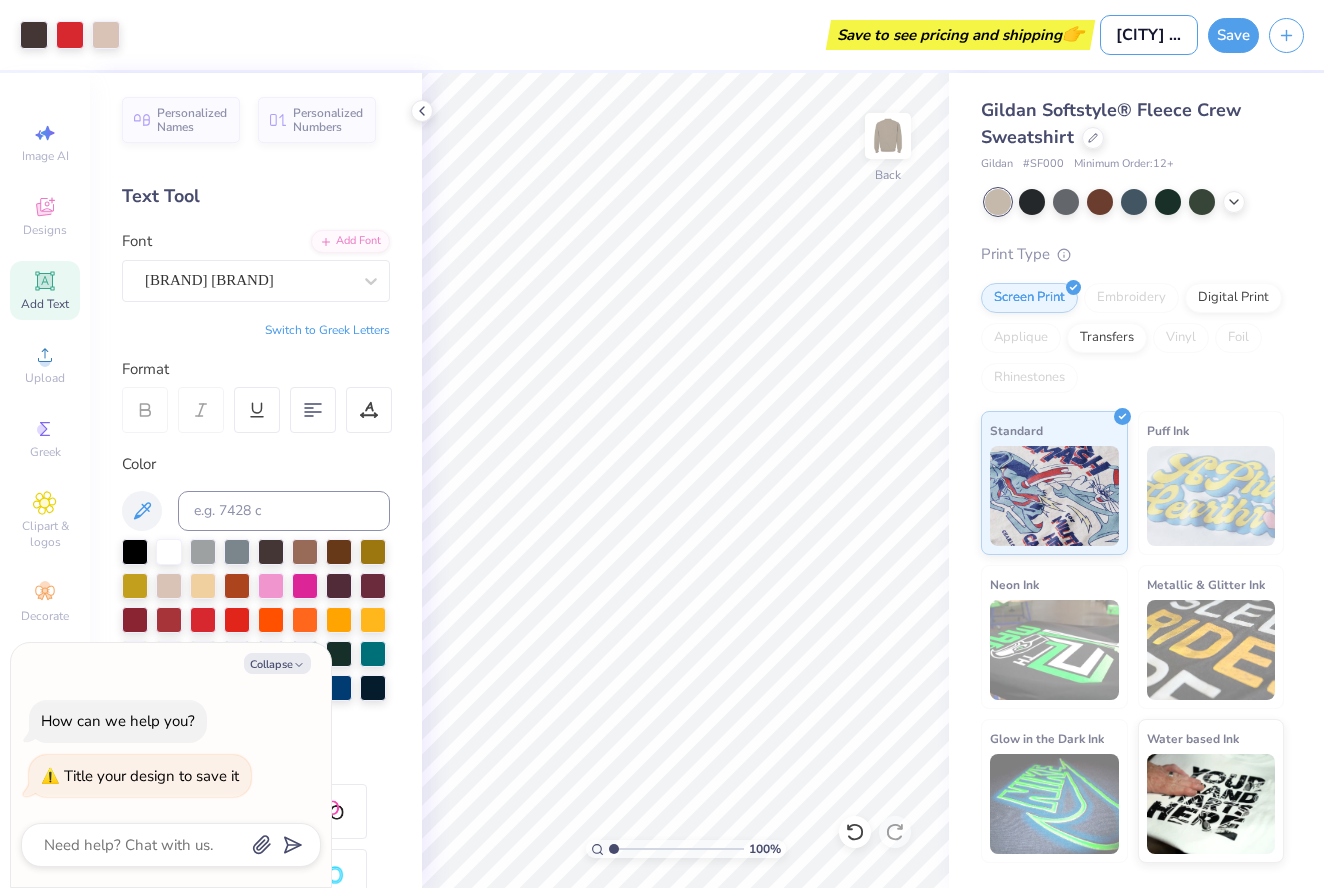 type on "[CITY] [STREET]" 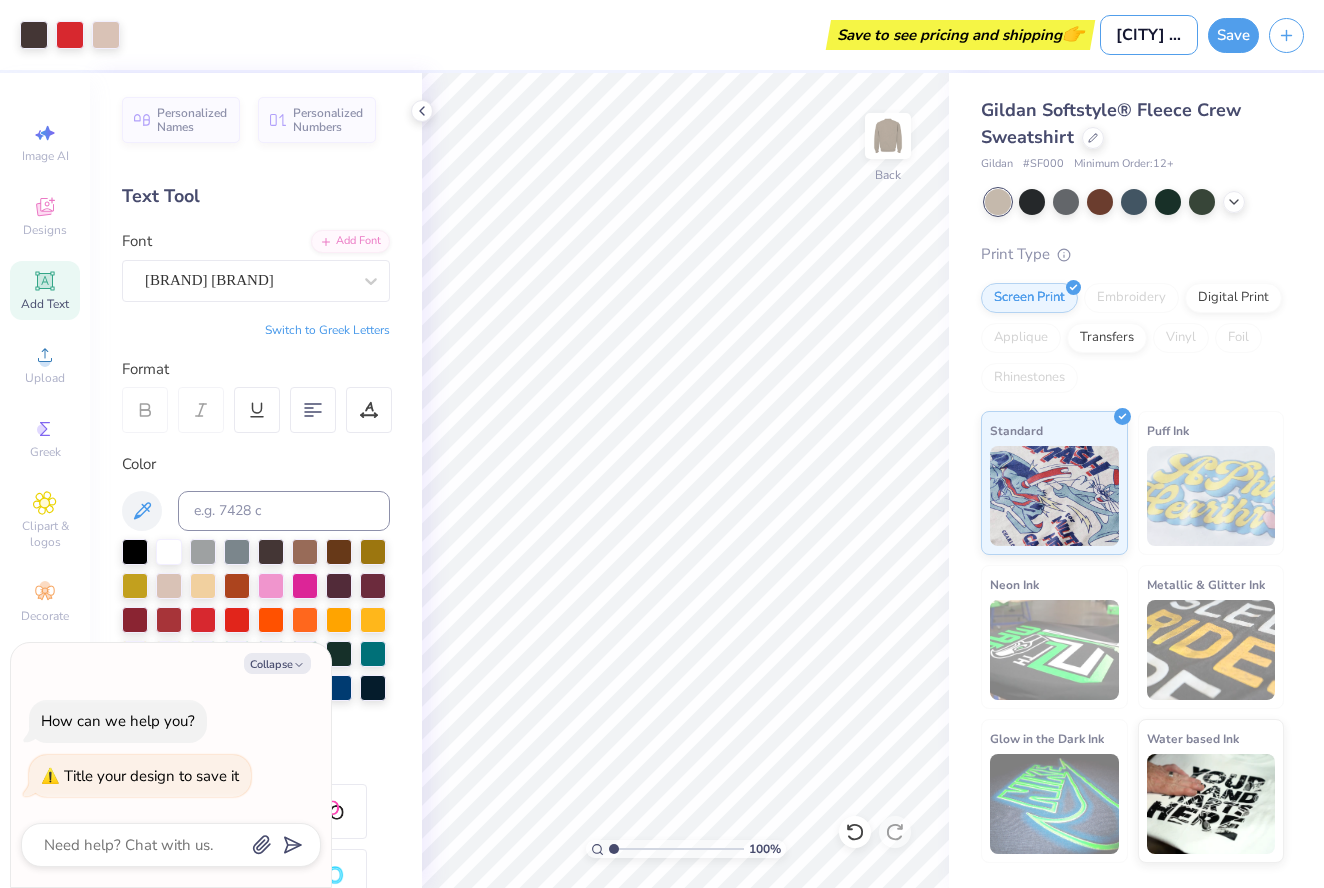 type on "[CITY] Racin" 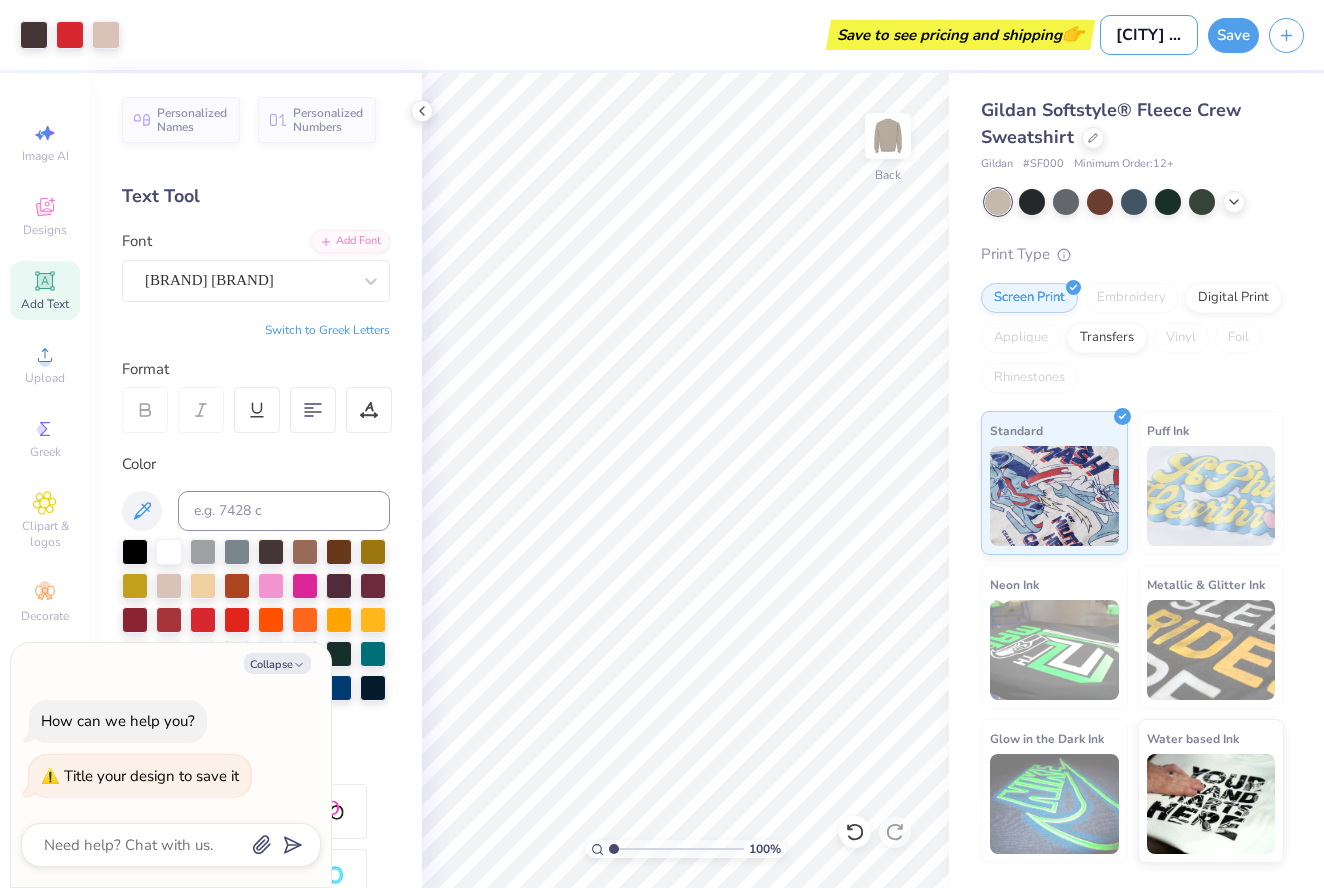 type on "[CITY] [BRAND]" 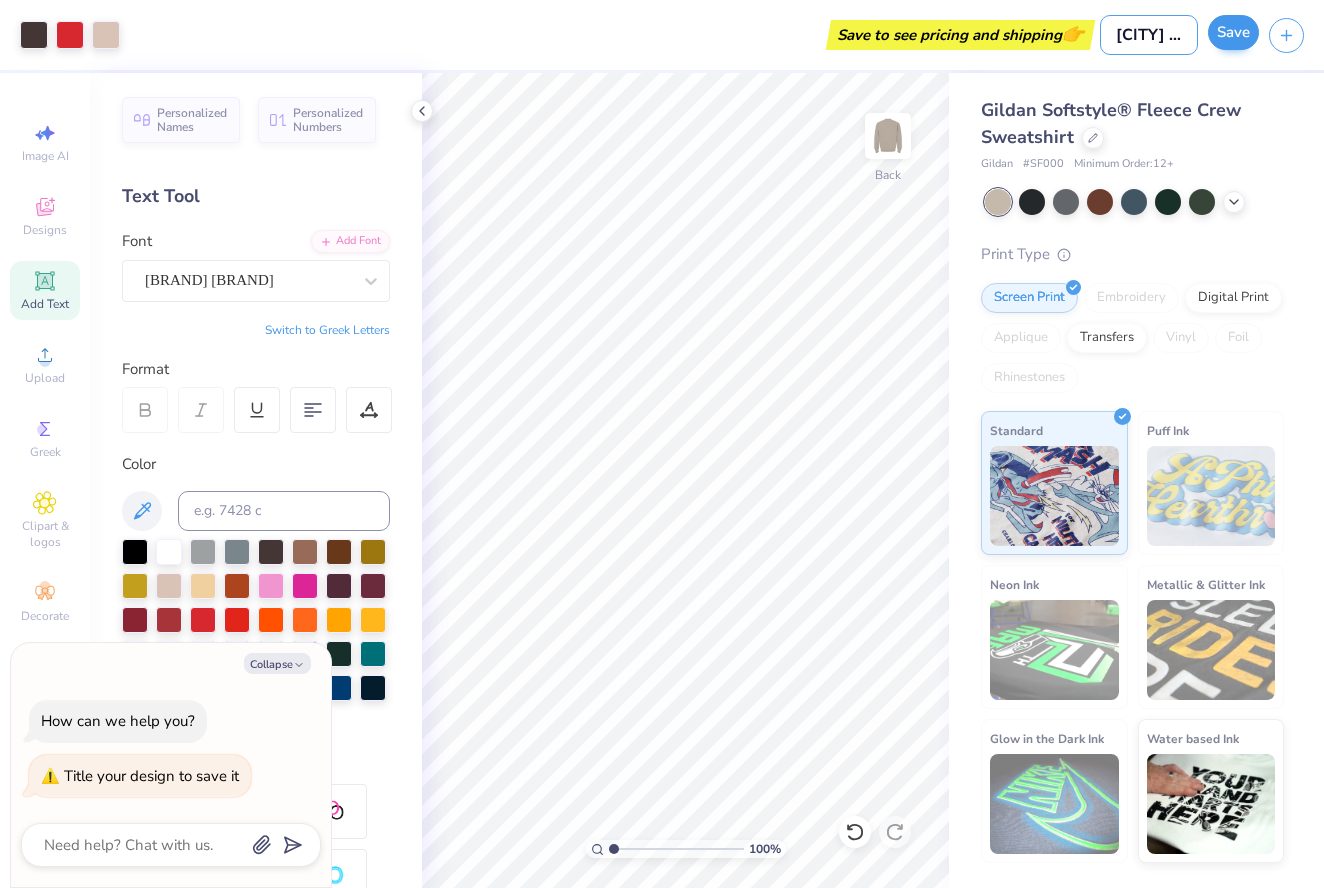 type on "[CITY] [BRAND]" 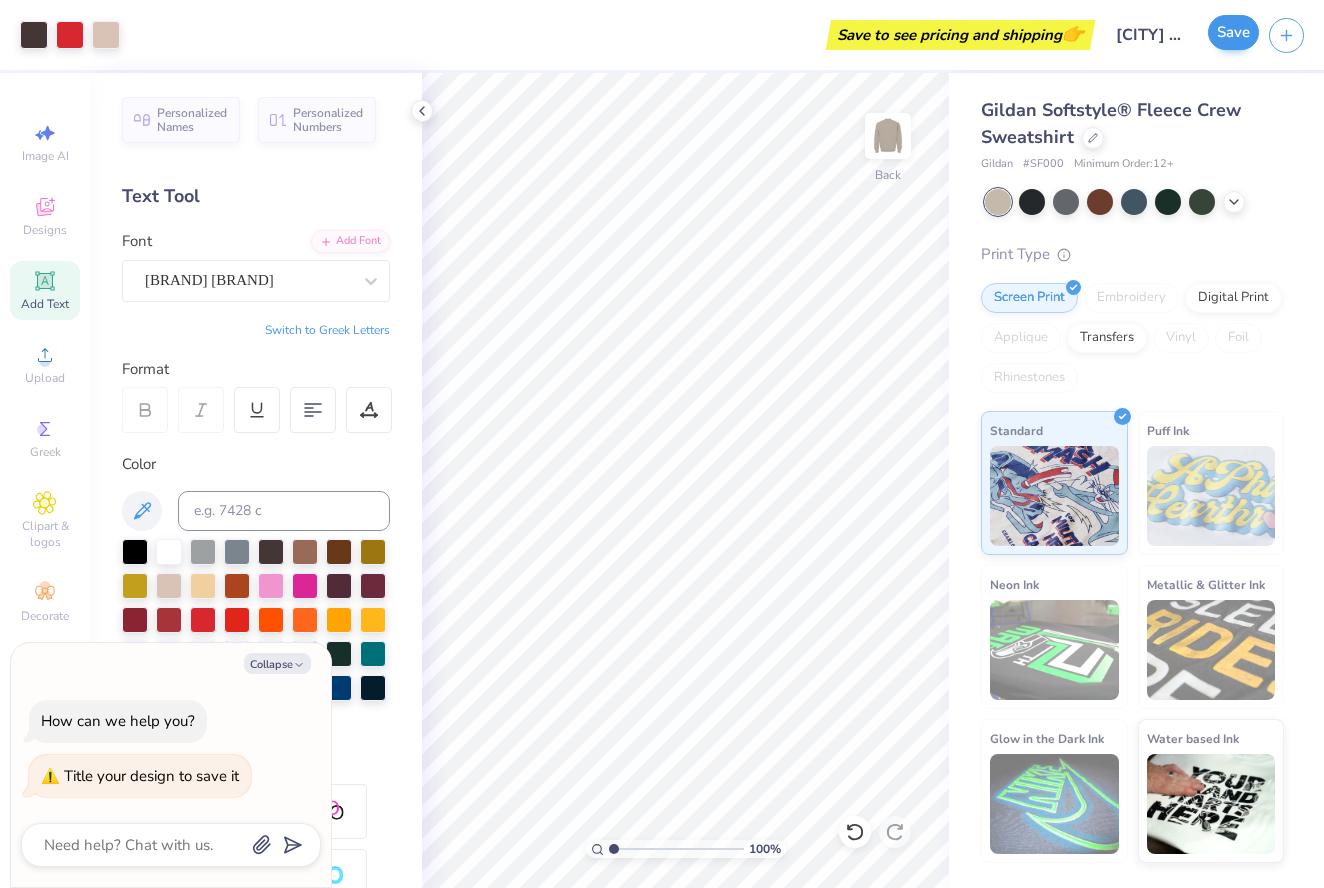 click on "Save" at bounding box center [1233, 32] 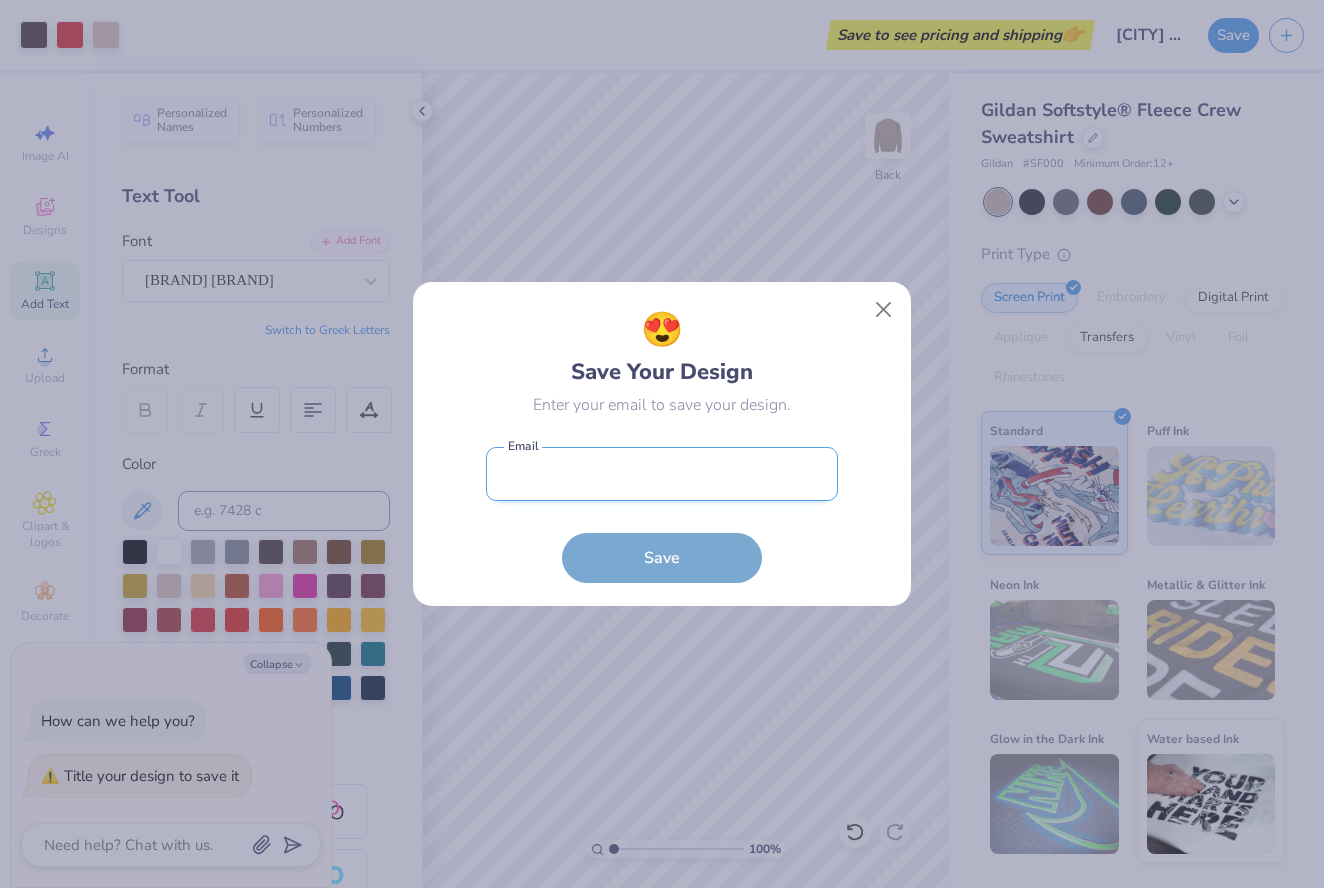 click at bounding box center (662, 474) 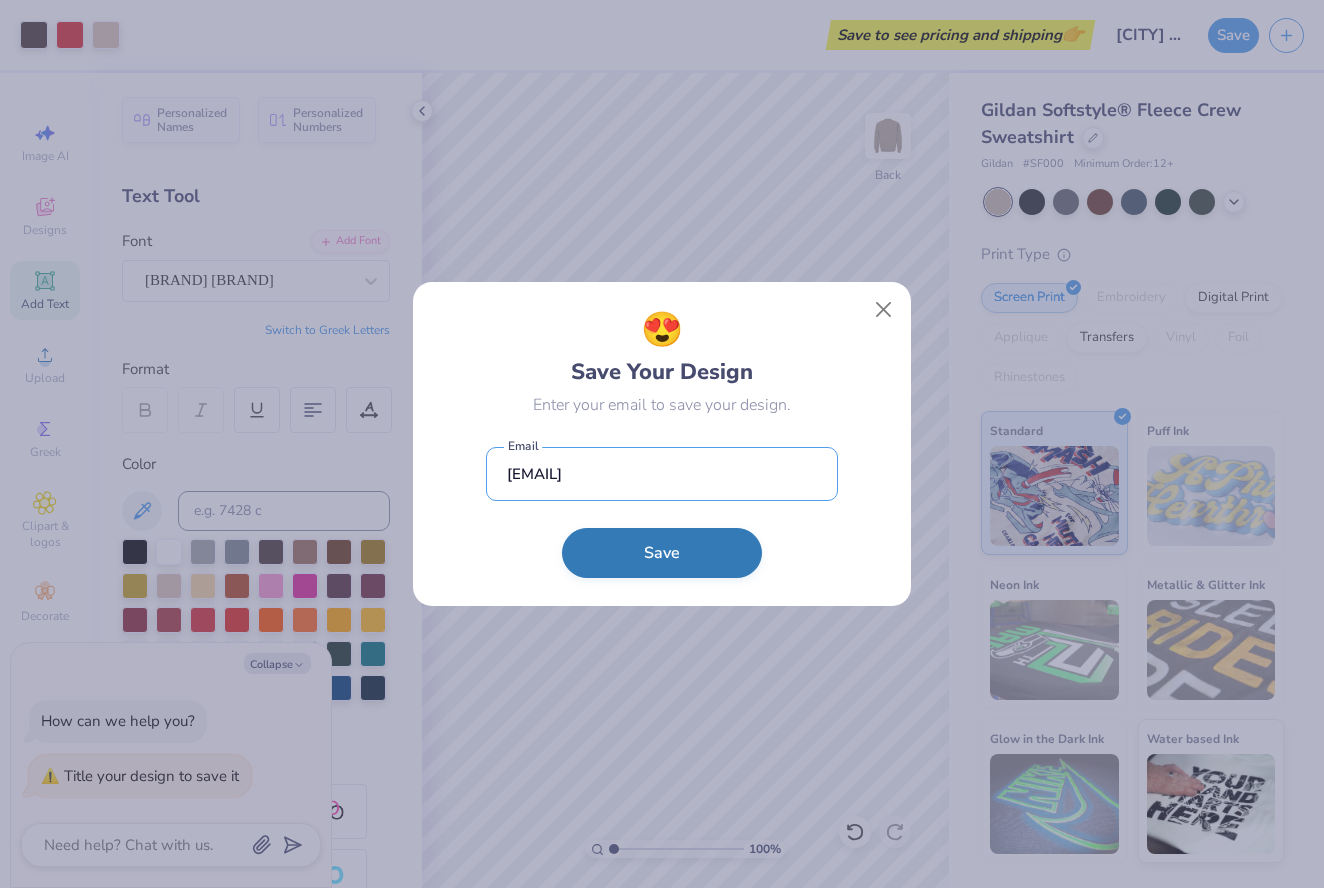 type on "[EMAIL]" 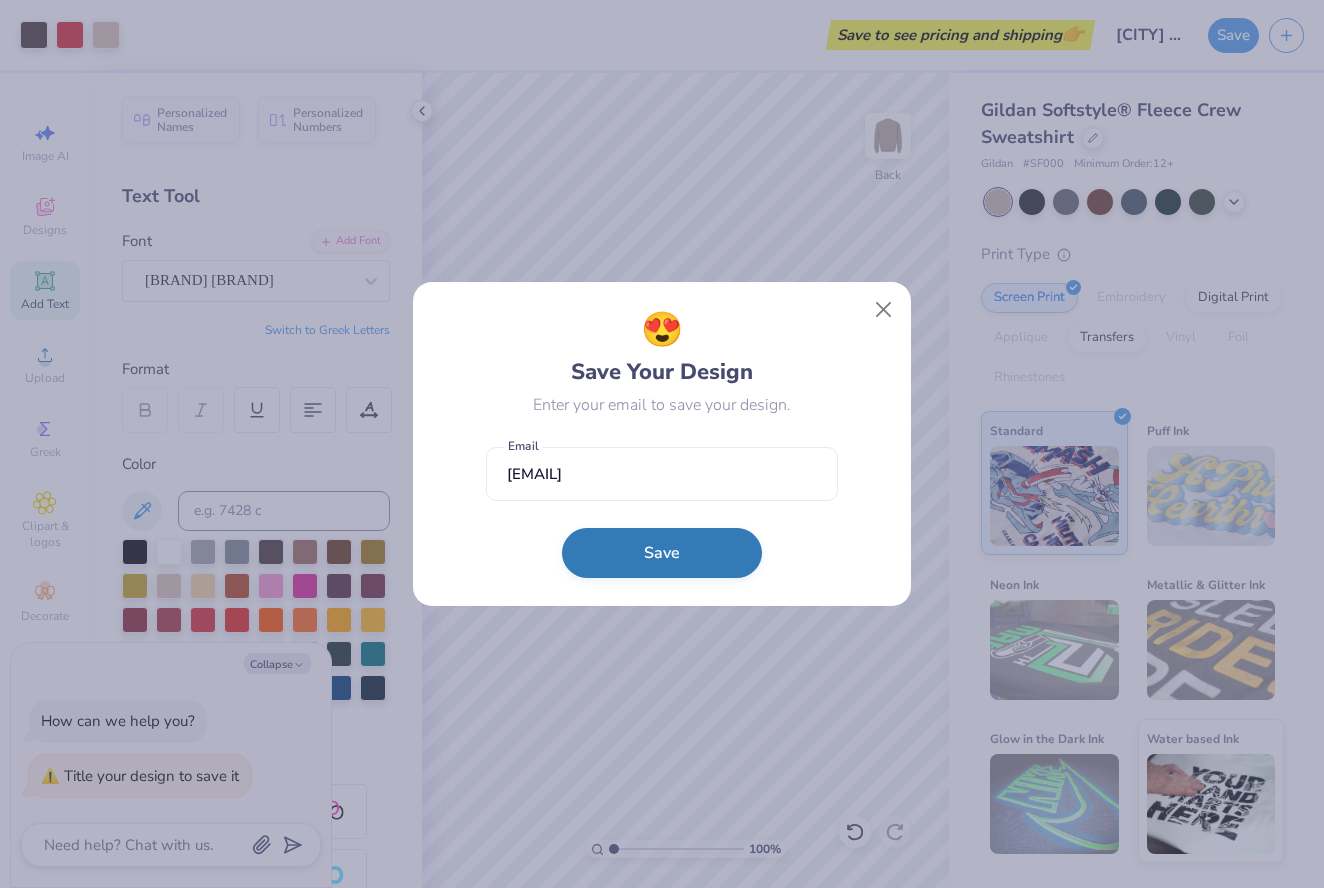 click on "Save" at bounding box center [662, 553] 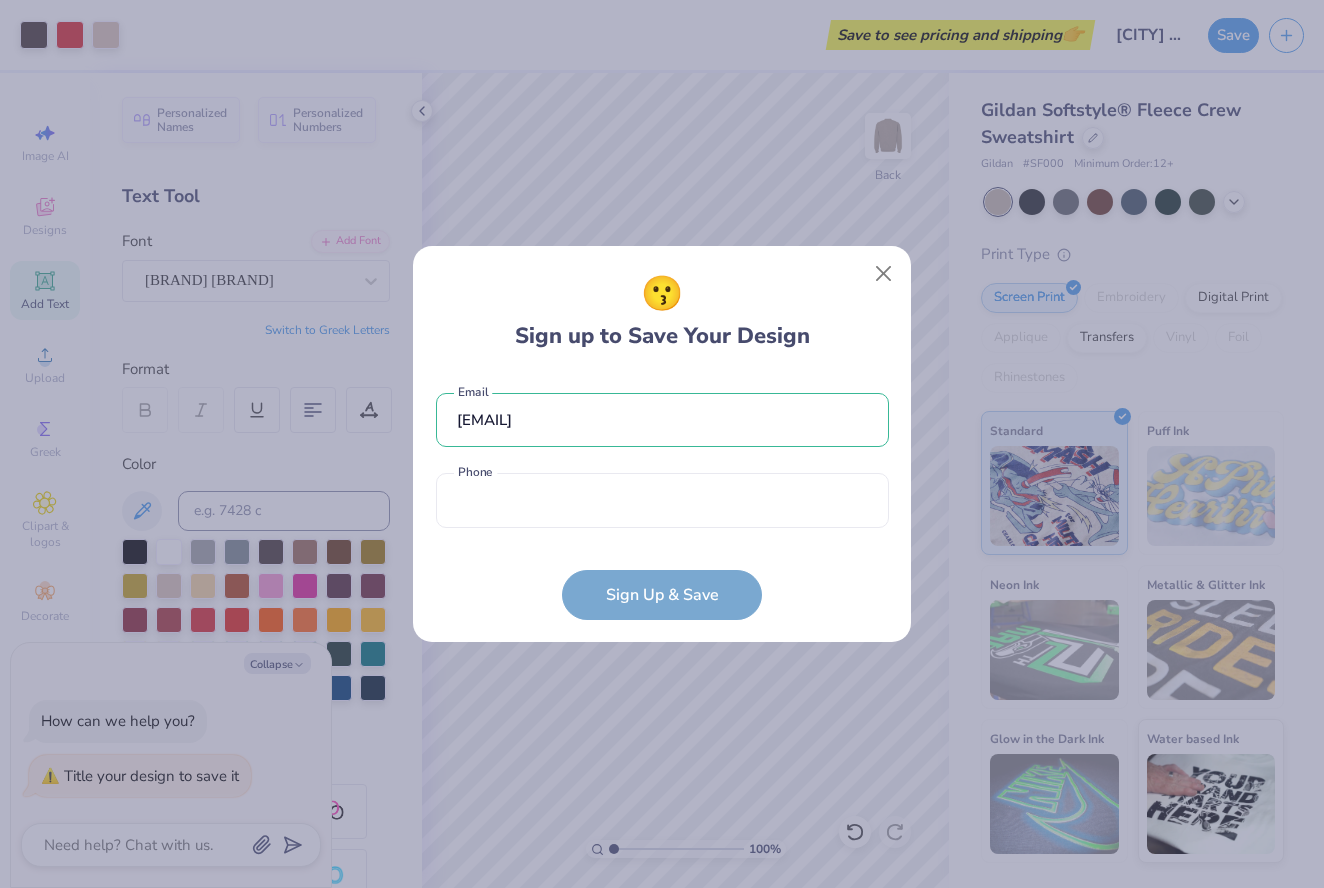 click on "[EMAIL] Email Phone is a required field Phone Sign Up & Save" at bounding box center [662, 496] 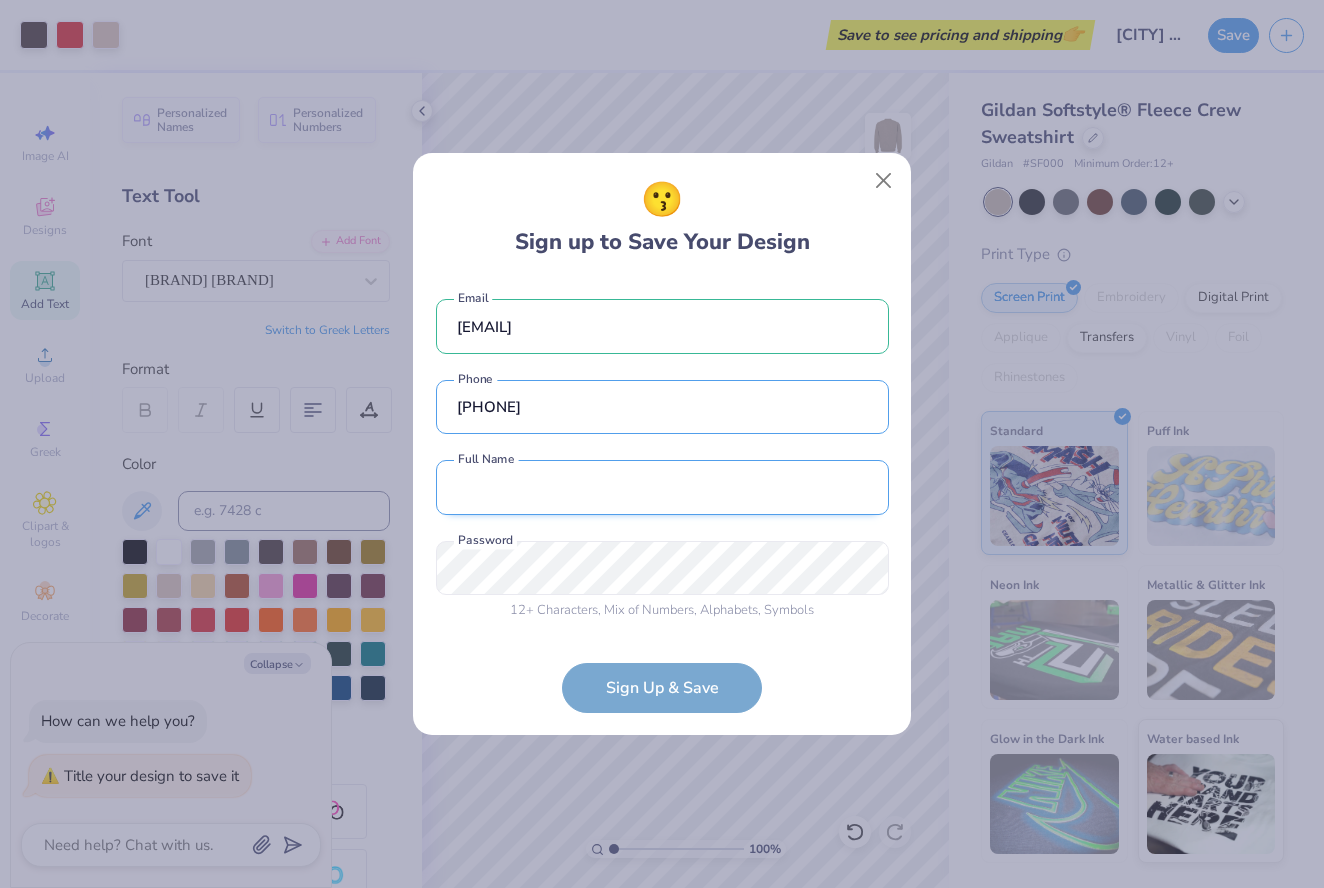 type on "[PHONE]" 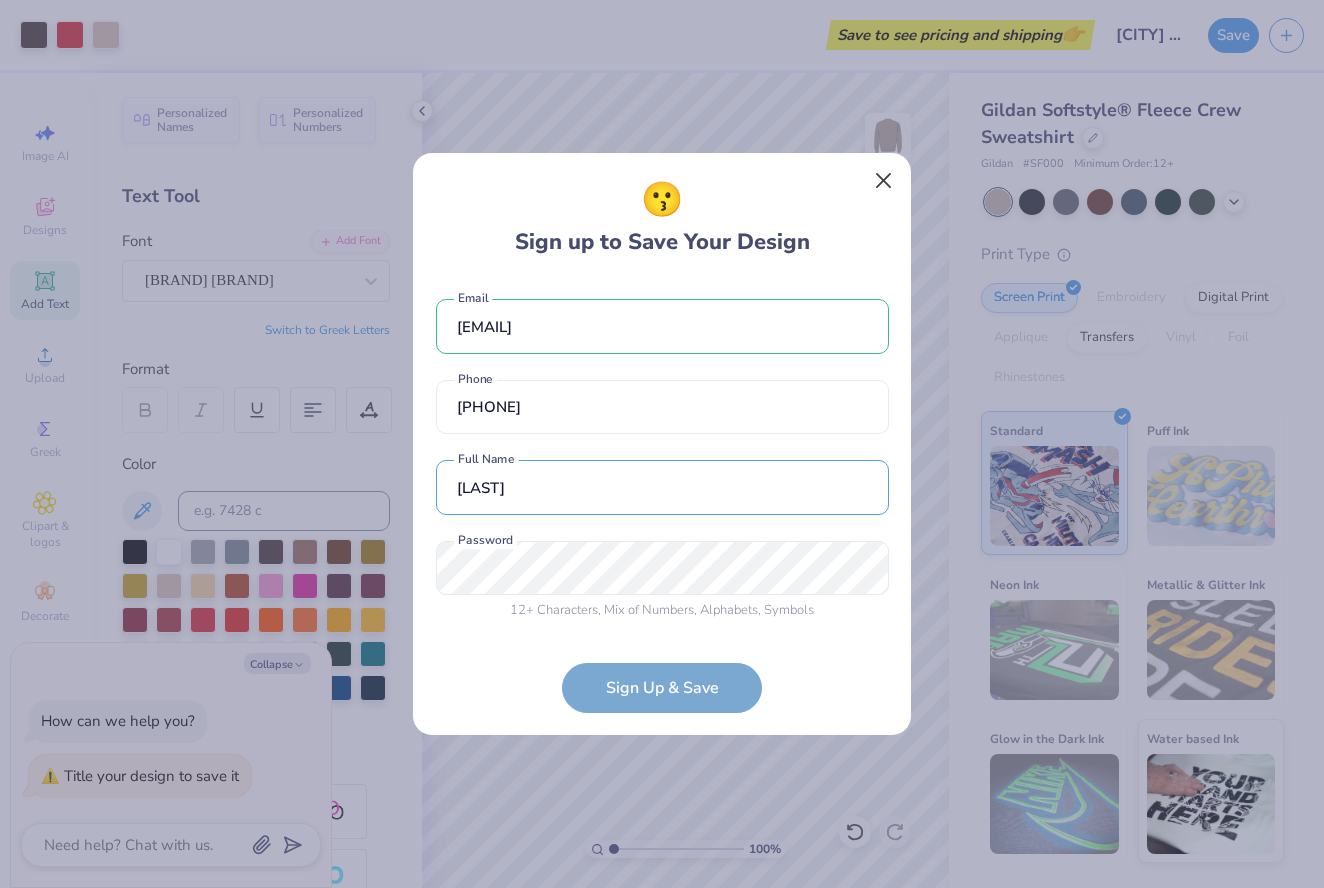 type on "[LAST]" 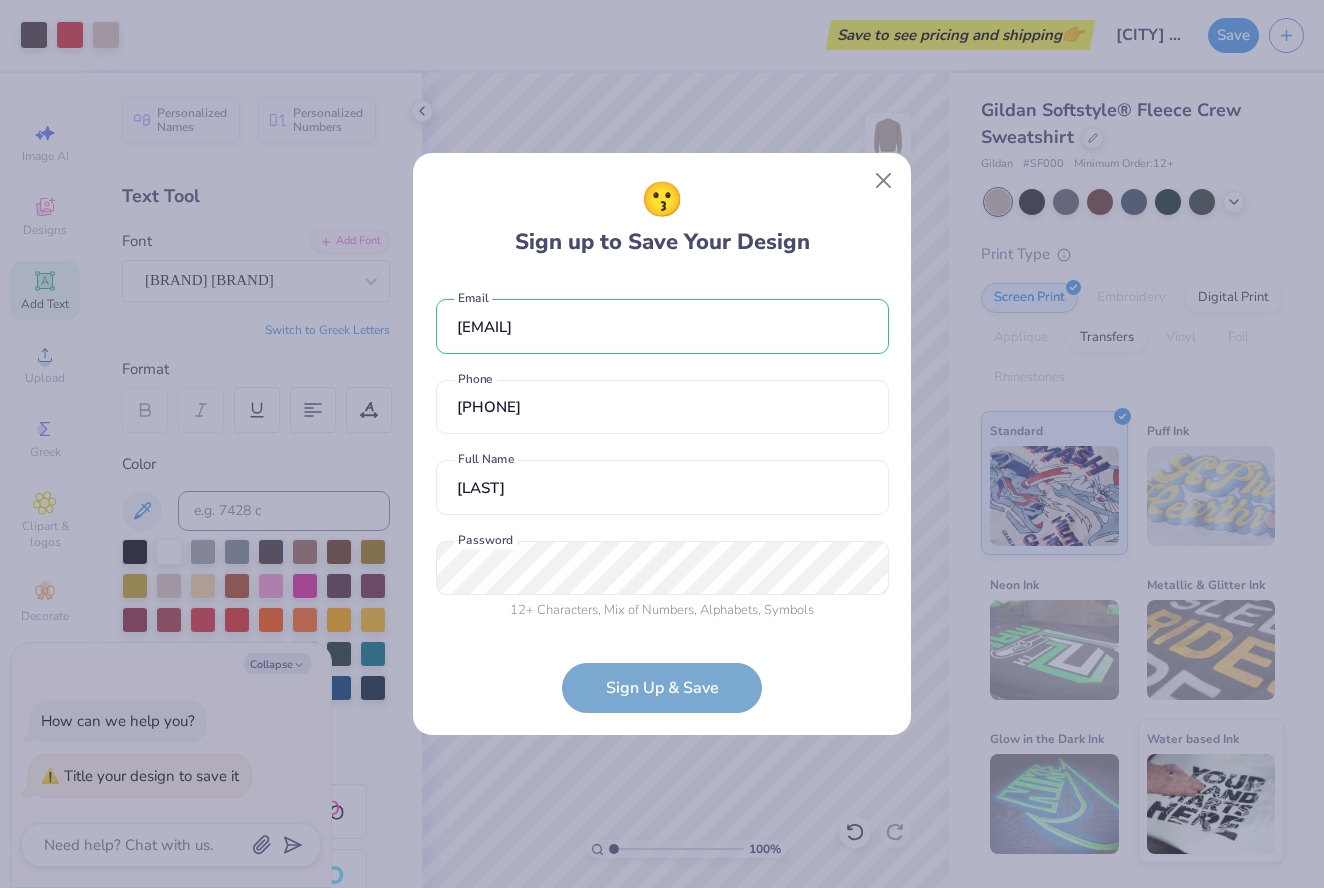 click on "😗 Sign up to Save Your Design [EMAIL] Email [PHONE] Phone [LAST] Both first and last name are required, separated by space. Full Name 12 + Characters , Mix of Numbers , Alphabets , Symbols Password is a required field Password Sign Up & Save" at bounding box center (662, 444) 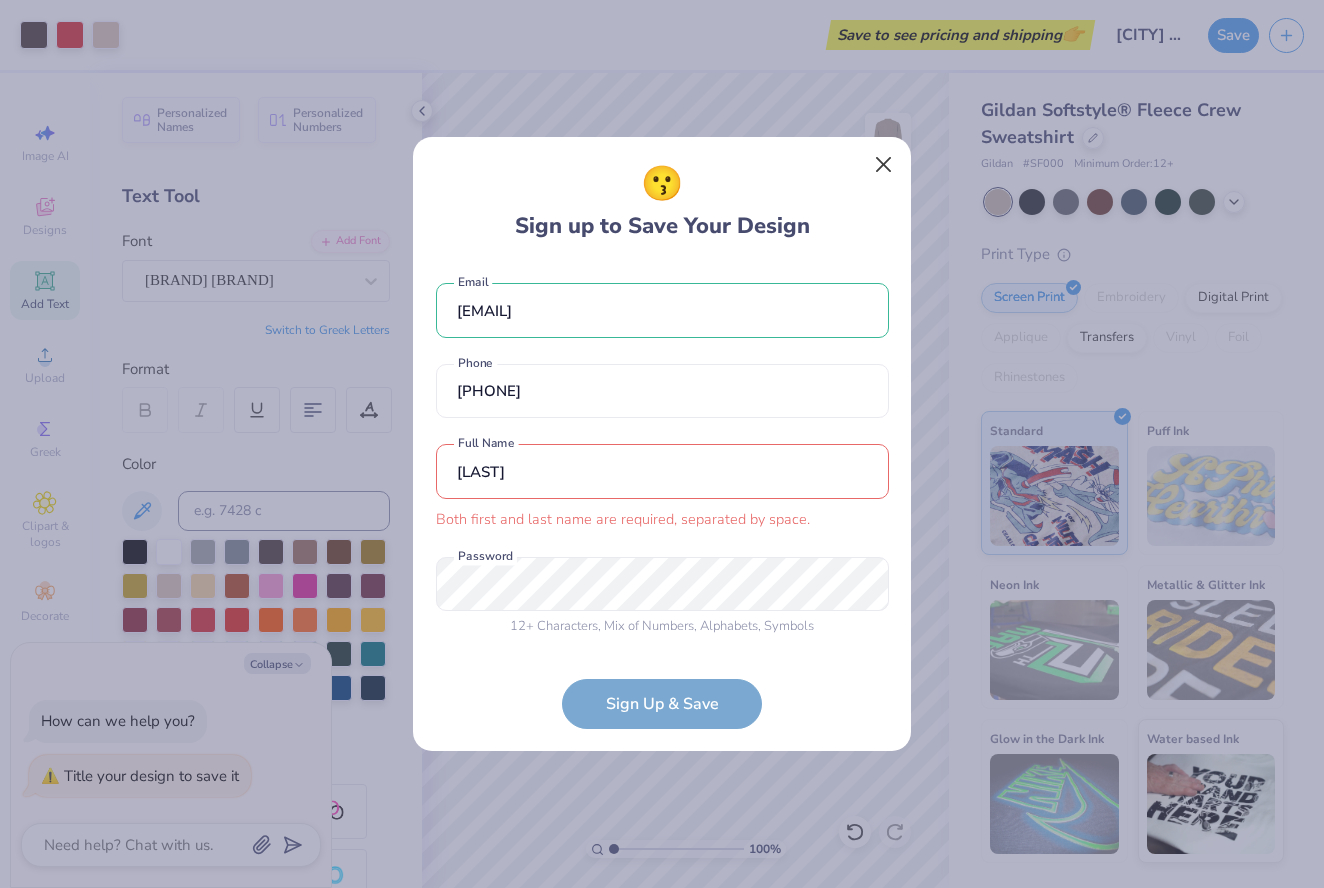 click at bounding box center [884, 165] 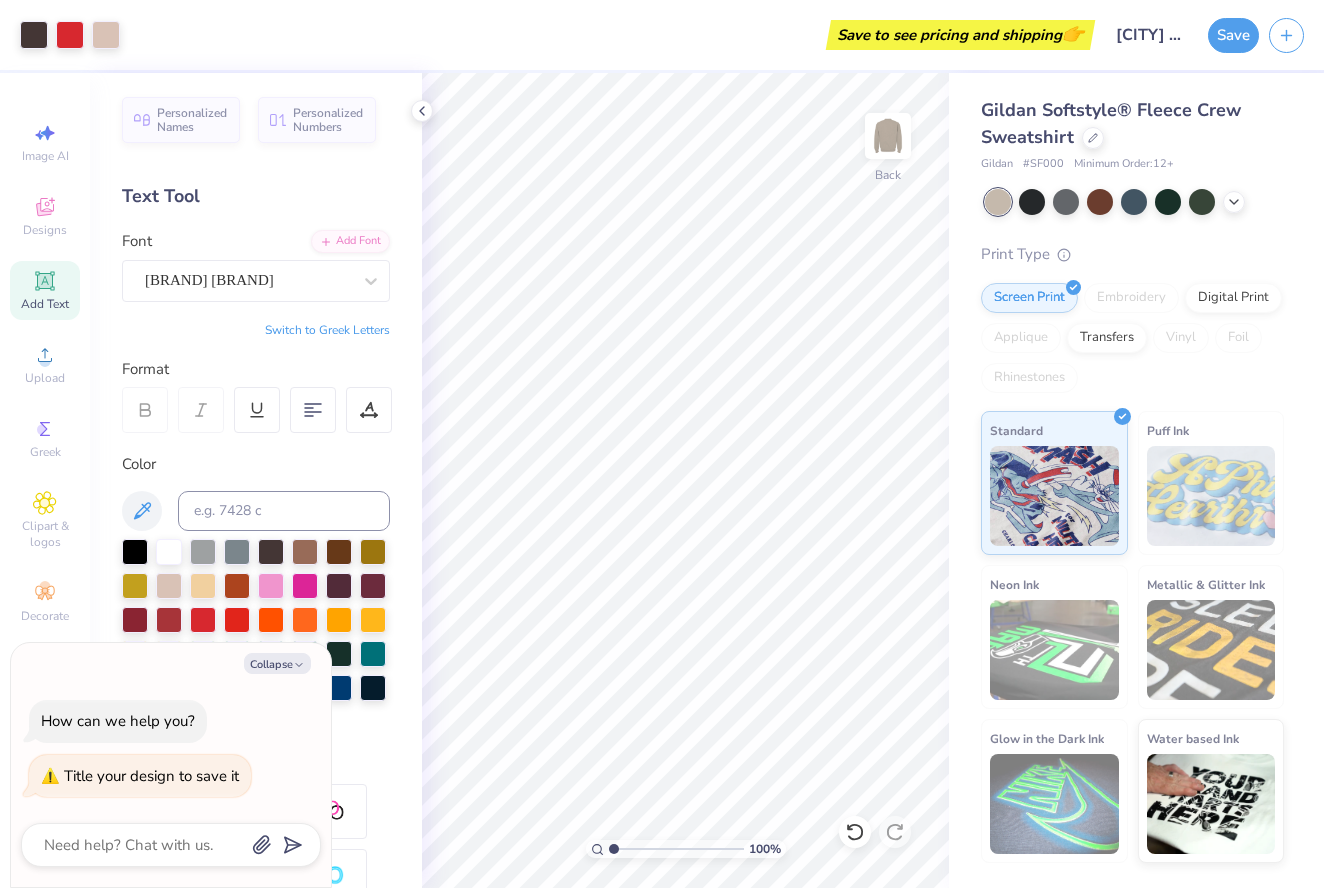 type on "x" 